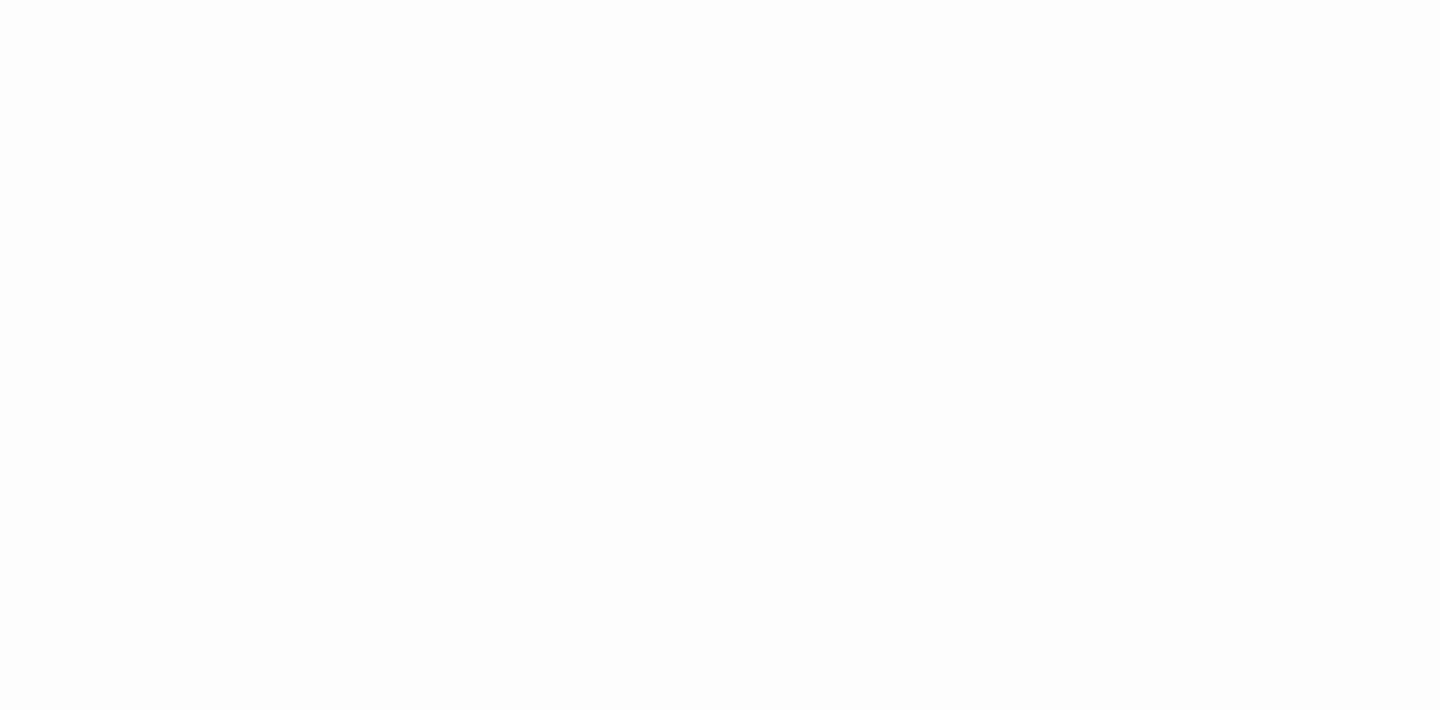 scroll, scrollTop: 0, scrollLeft: 0, axis: both 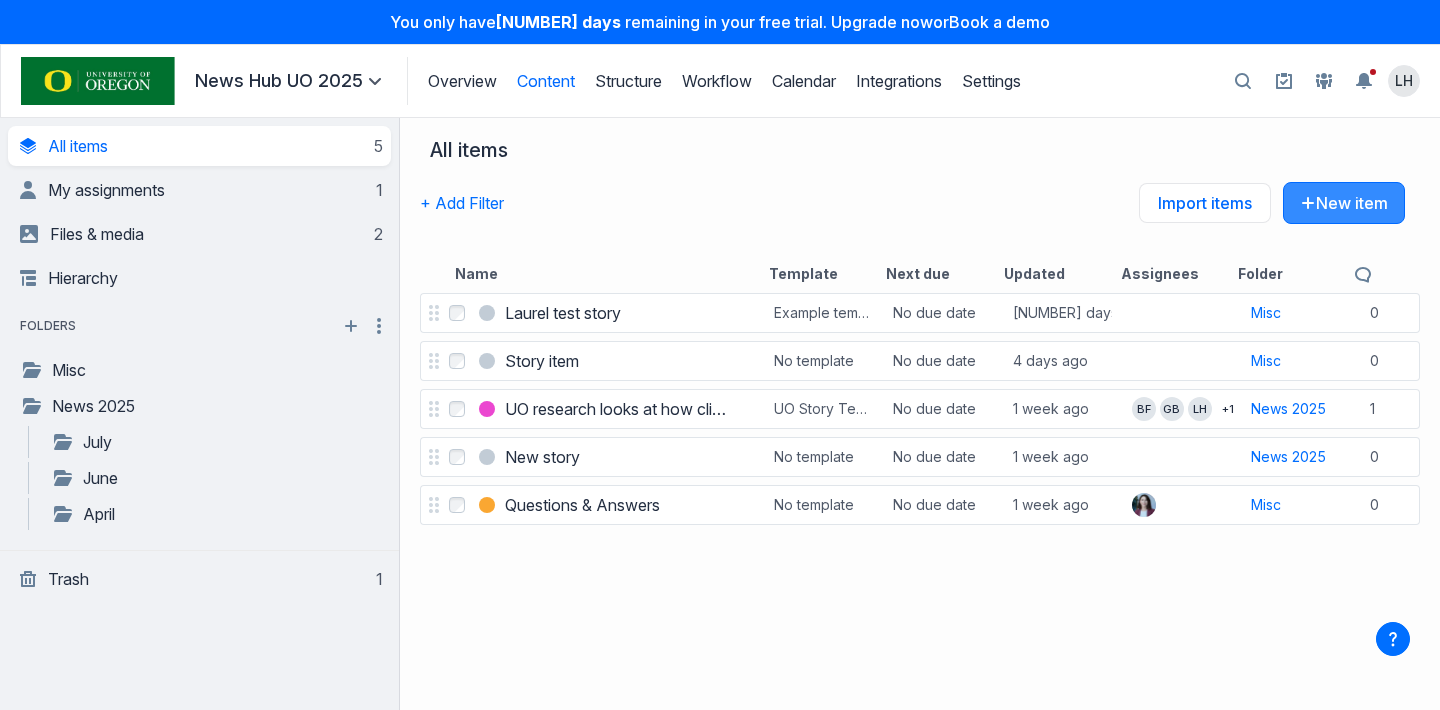 click on "New item" at bounding box center [1344, 203] 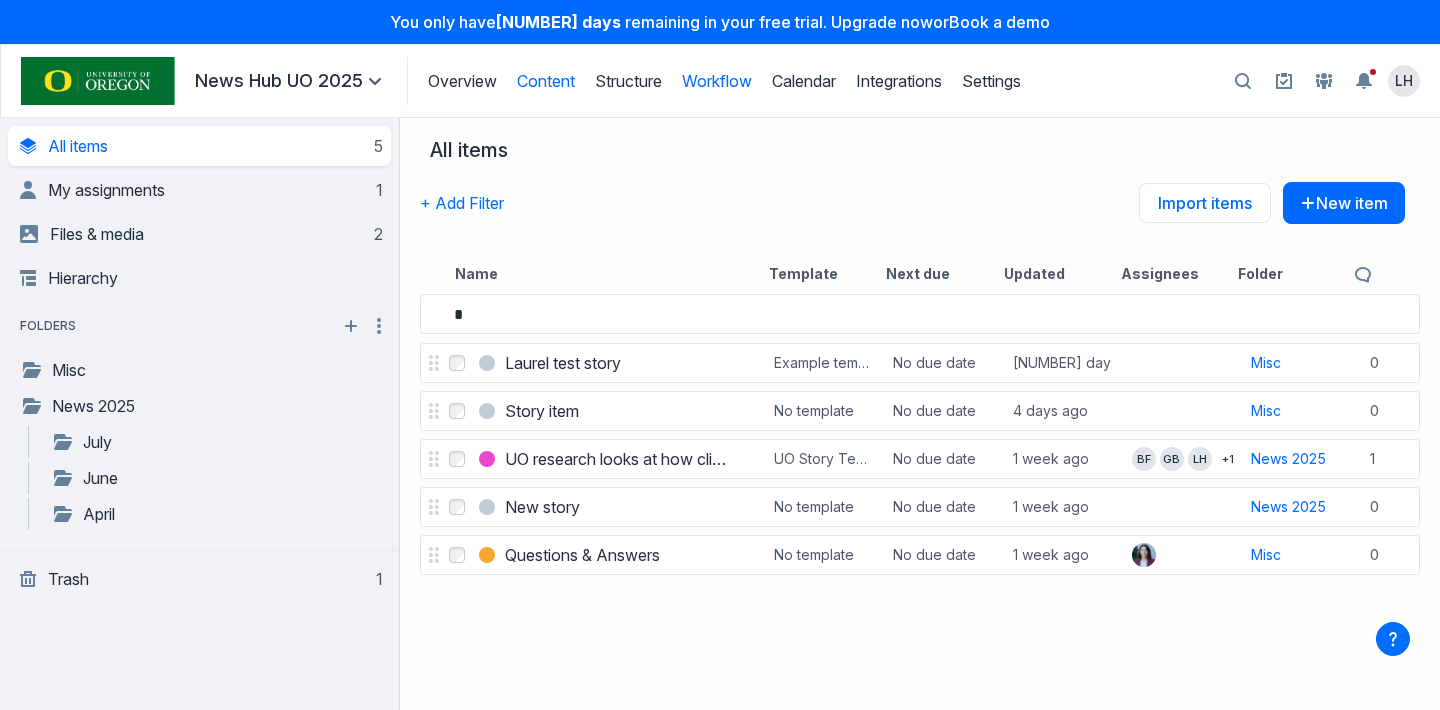 type on "*" 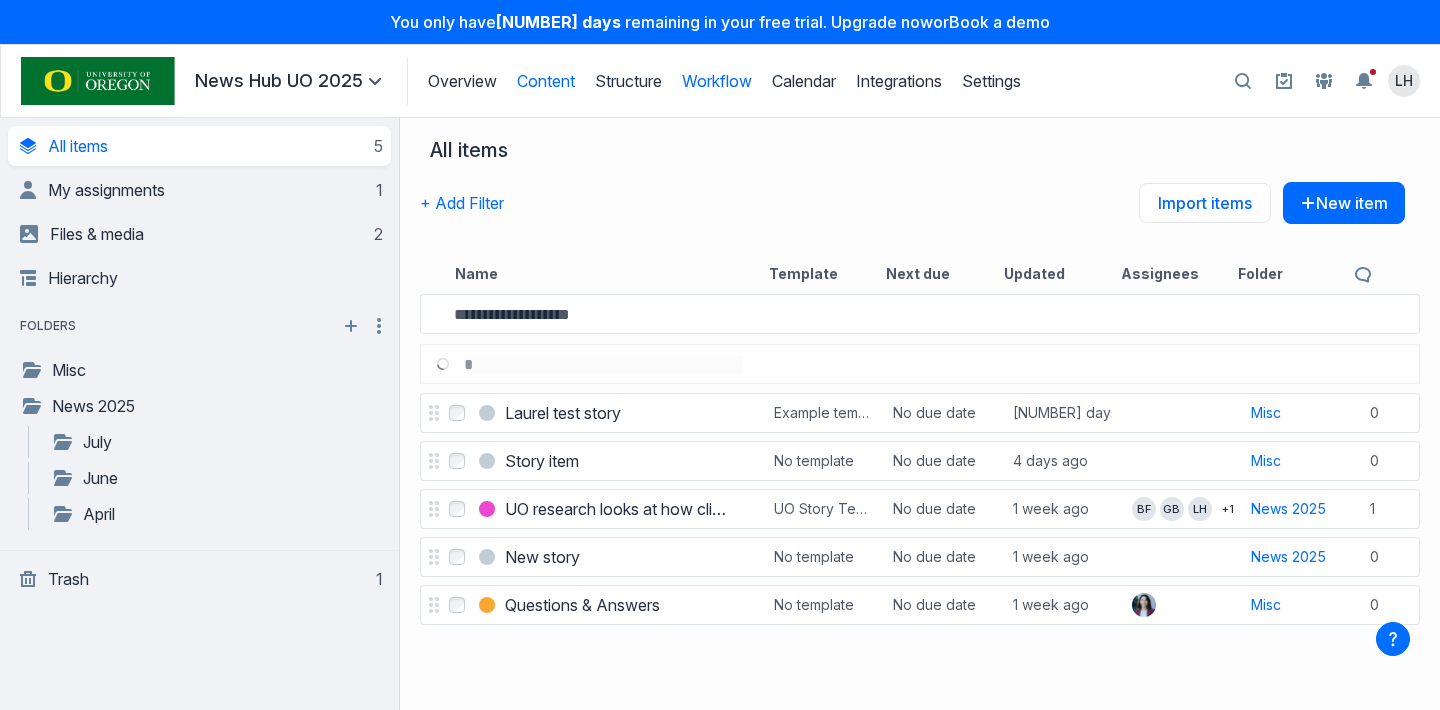 click on "Workflow" at bounding box center (717, 81) 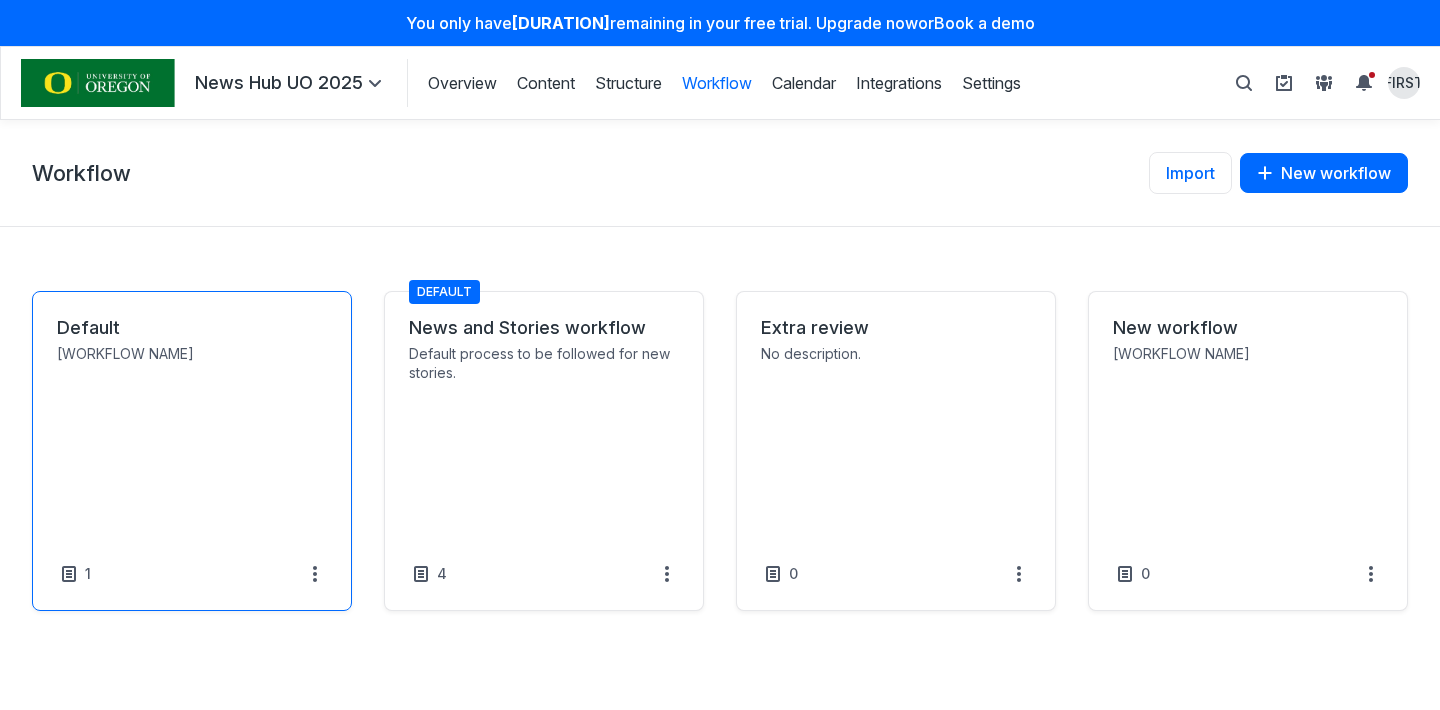 scroll, scrollTop: 0, scrollLeft: 0, axis: both 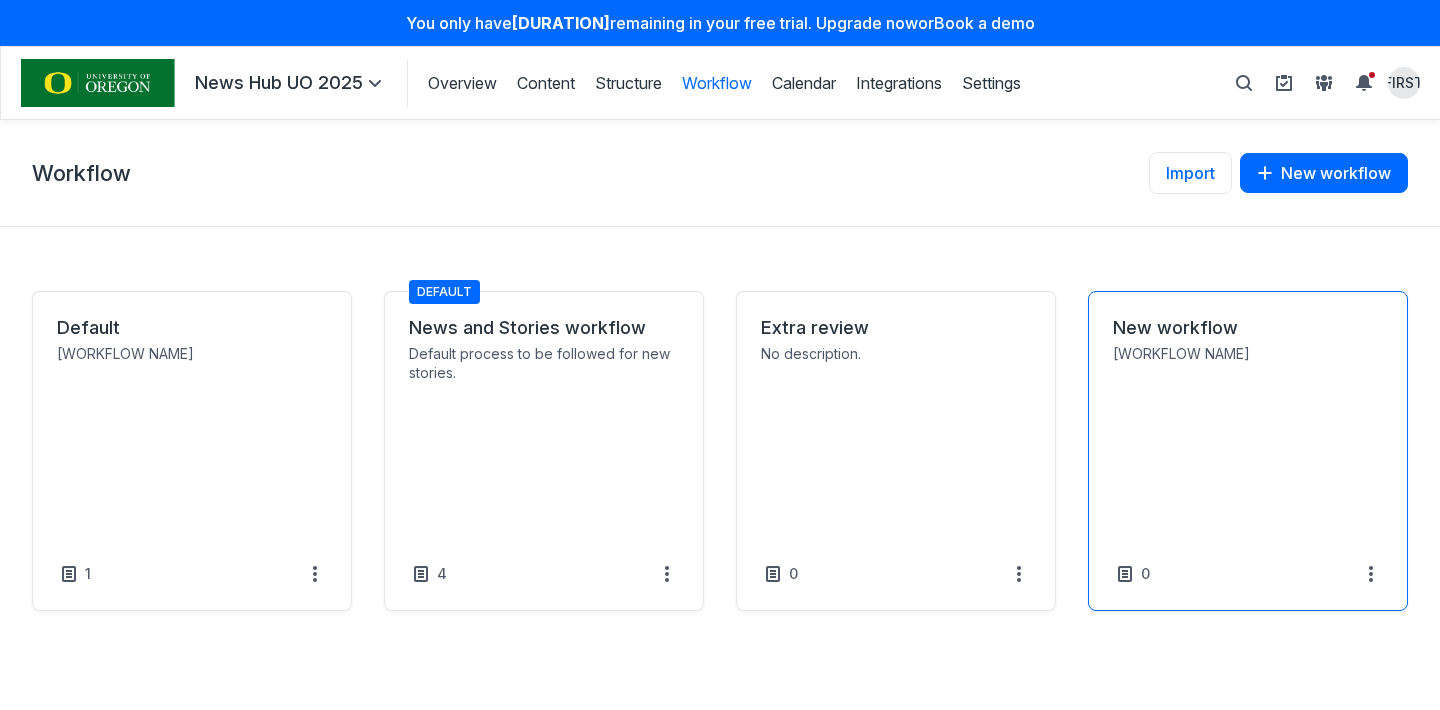click on "New workflow" at bounding box center [1248, 328] 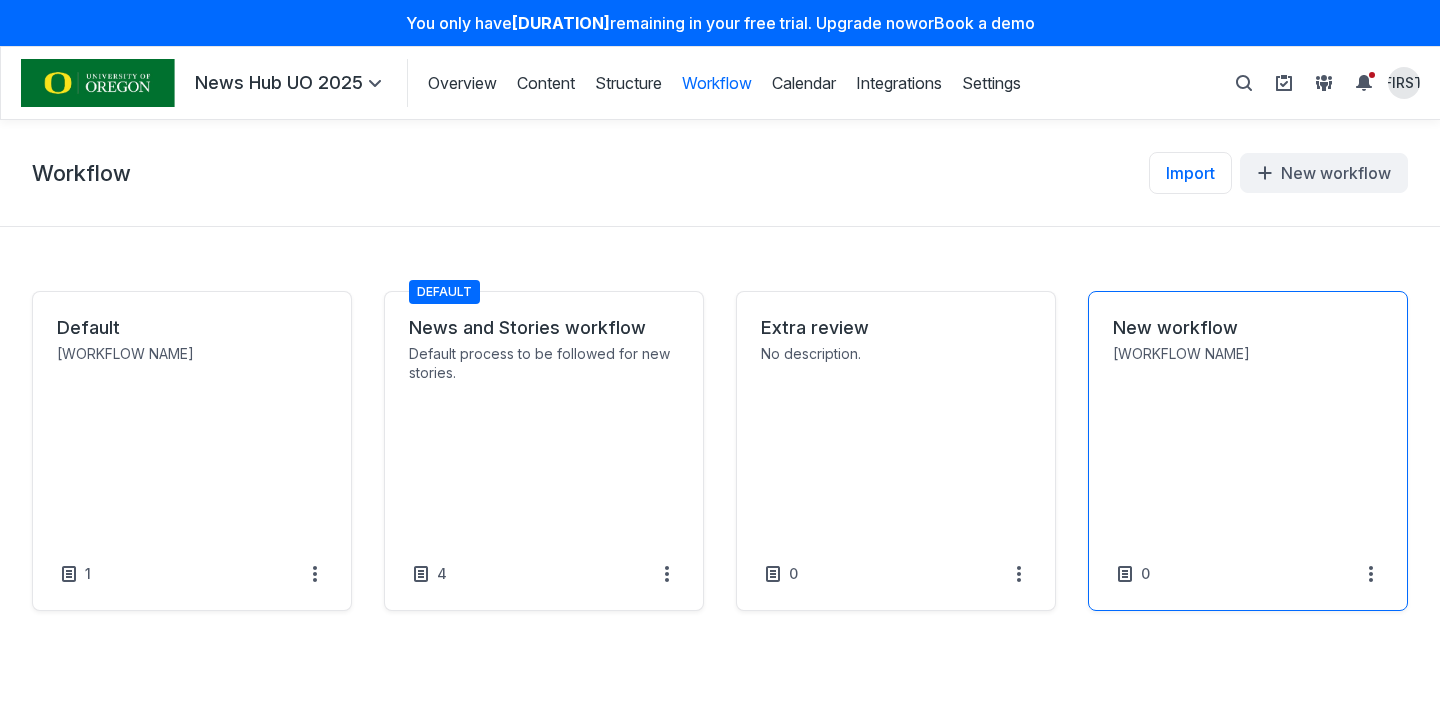 select on "*****" 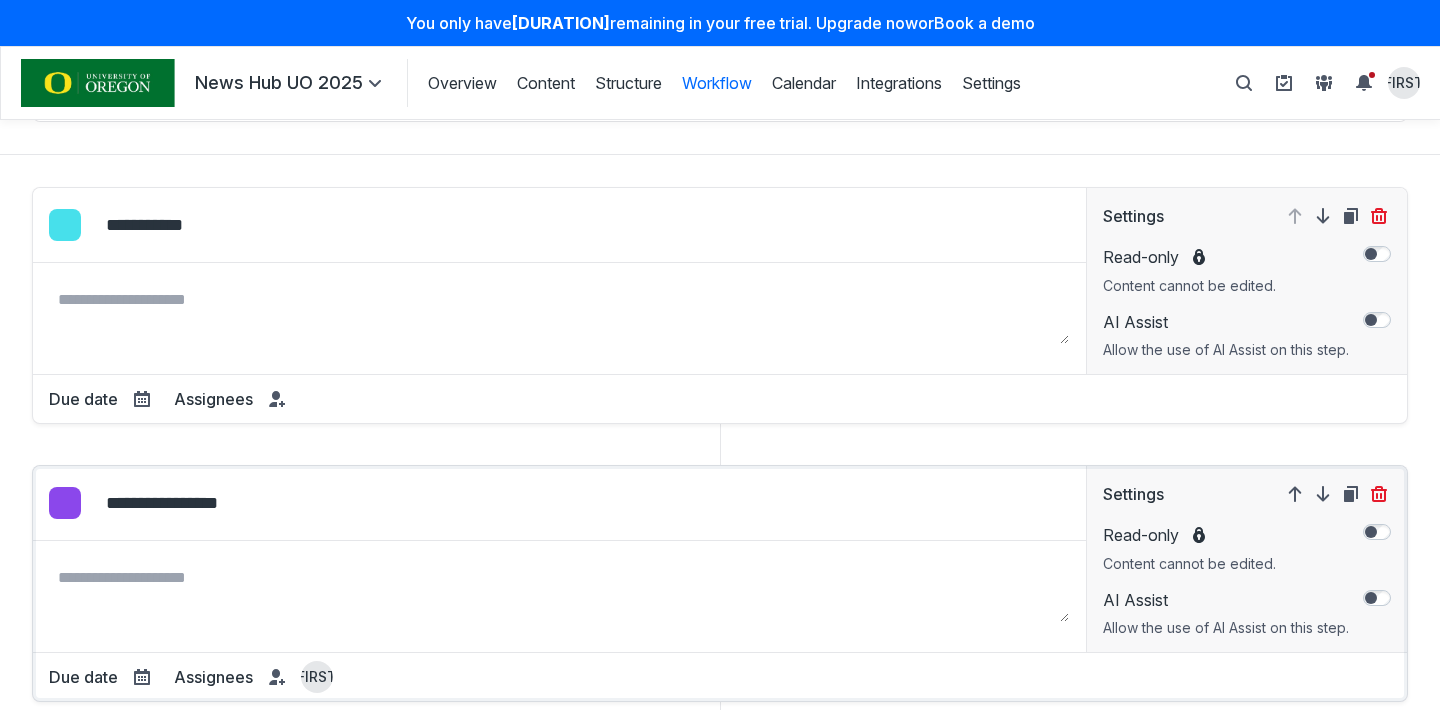 scroll, scrollTop: 0, scrollLeft: 0, axis: both 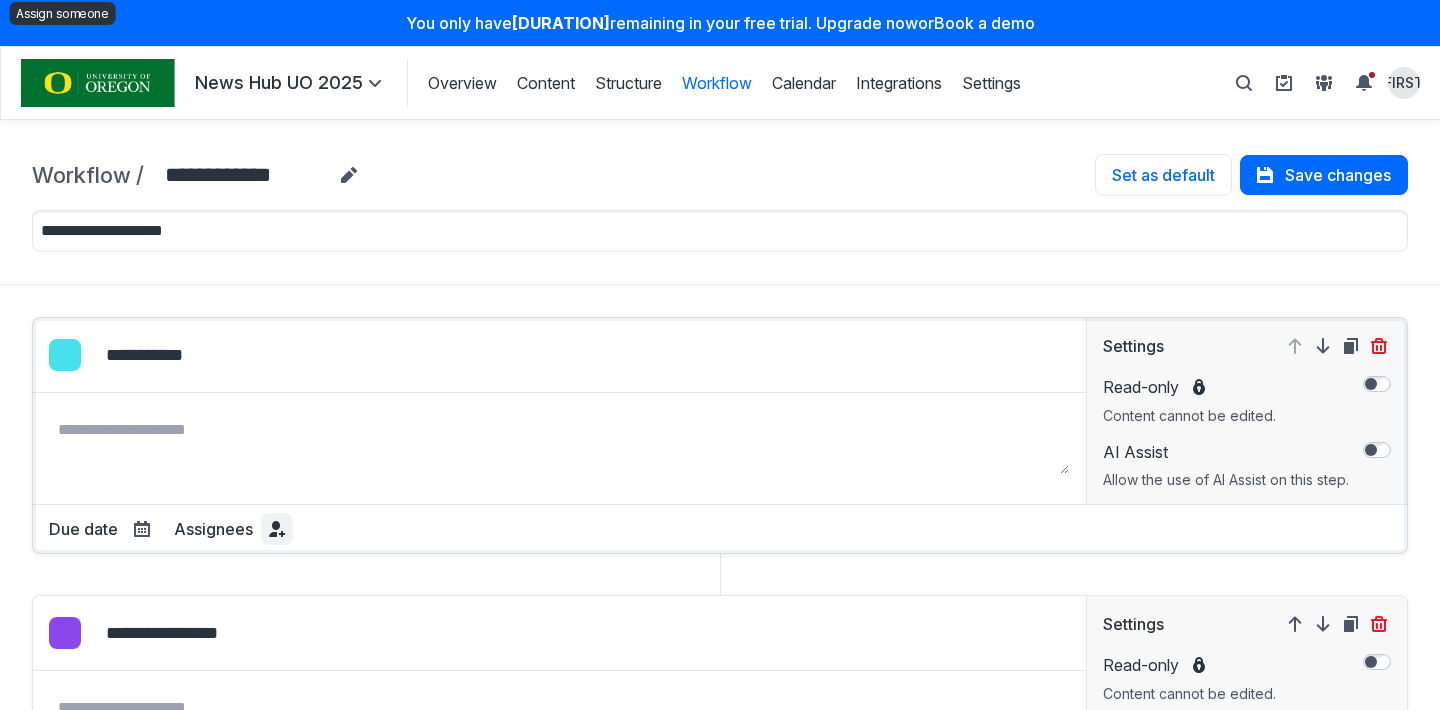 click 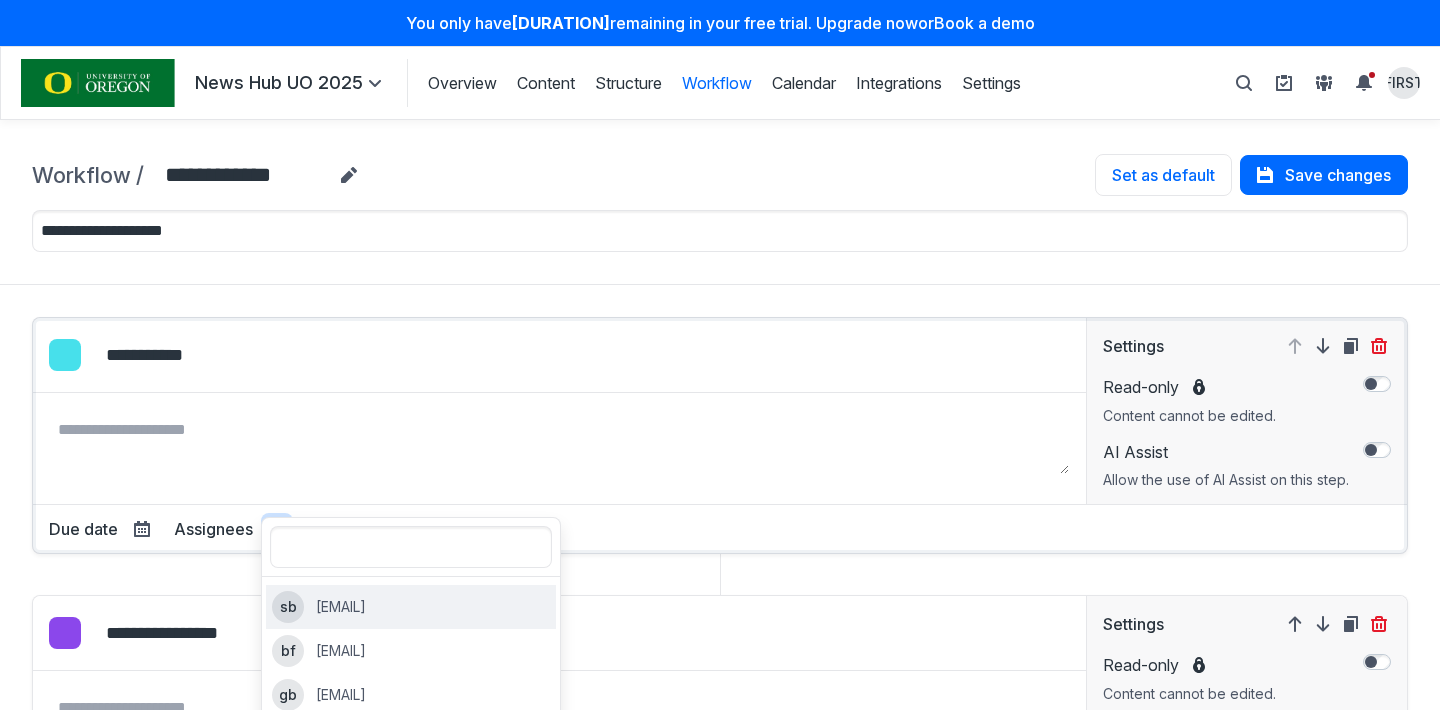 click on "[EMAIL]" at bounding box center (341, 607) 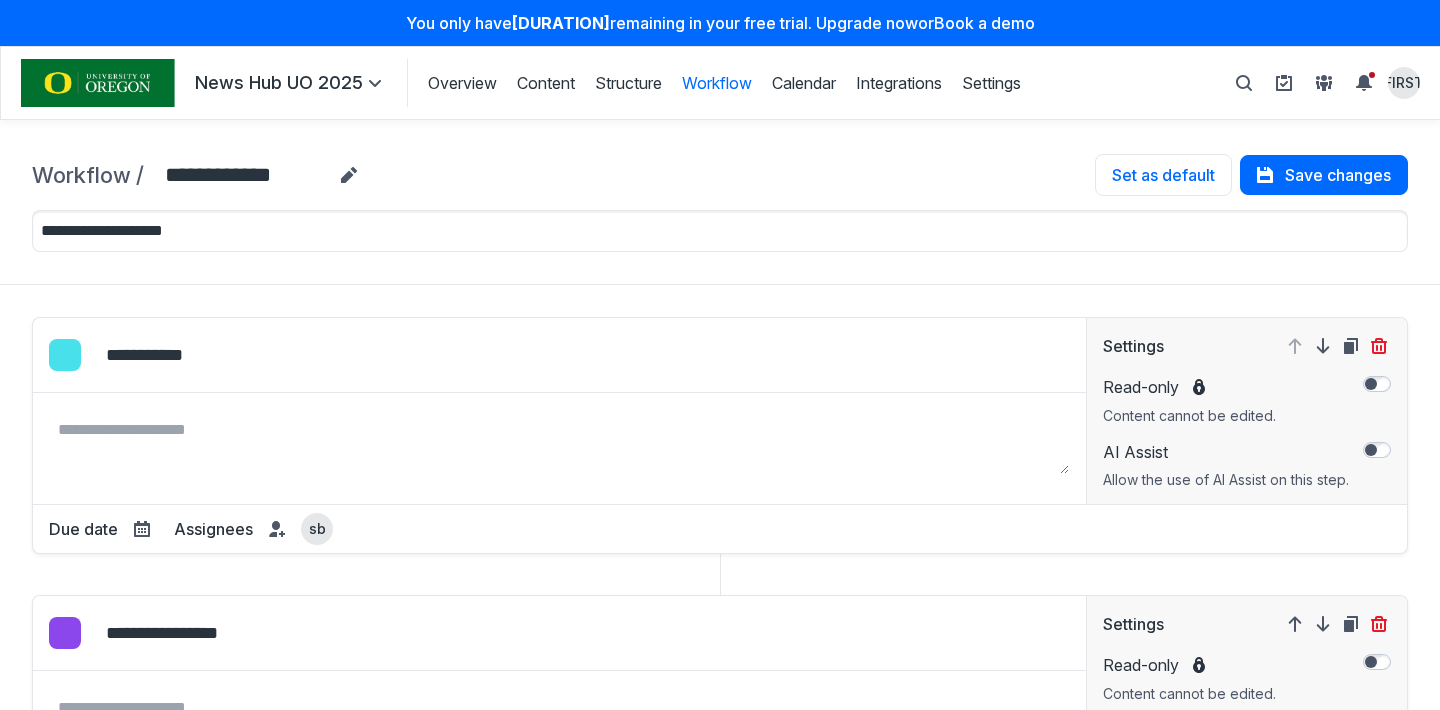 click on "**********" at bounding box center [720, 1408] 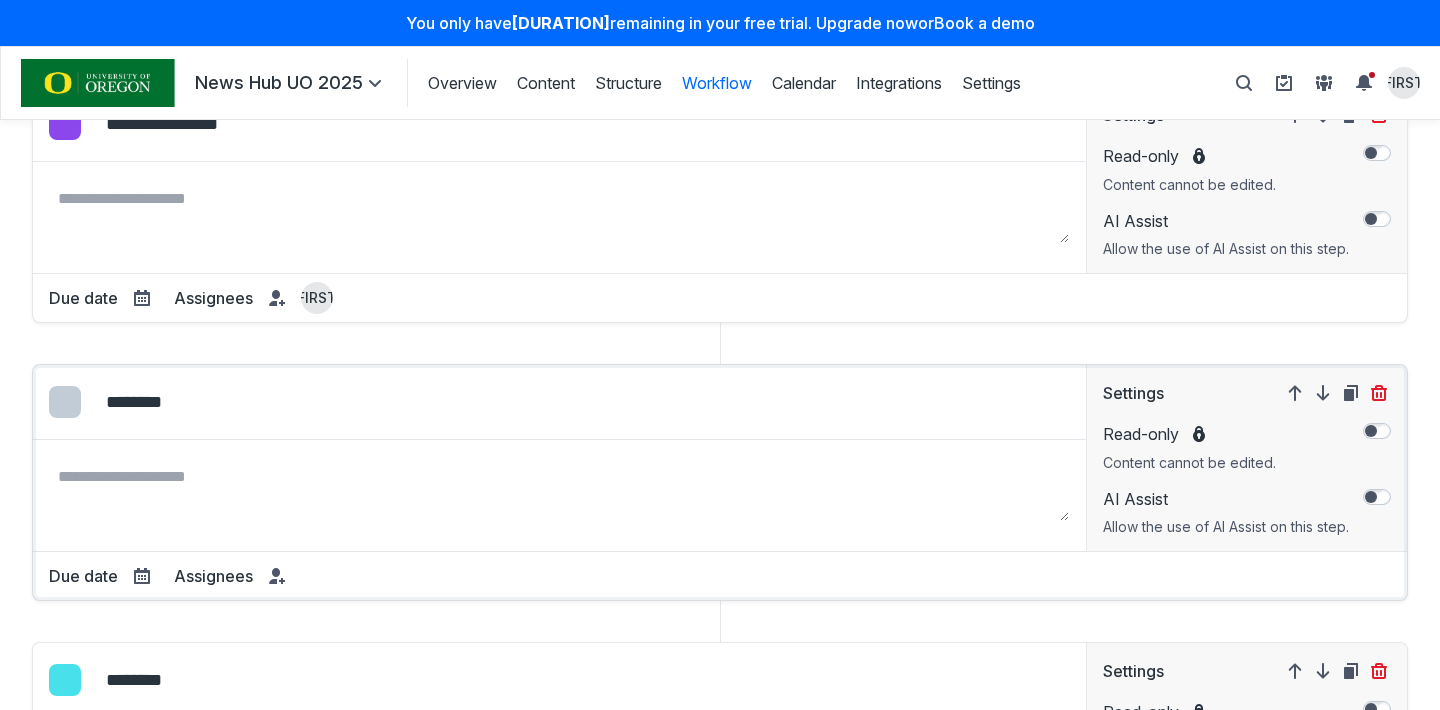 scroll, scrollTop: 359, scrollLeft: 0, axis: vertical 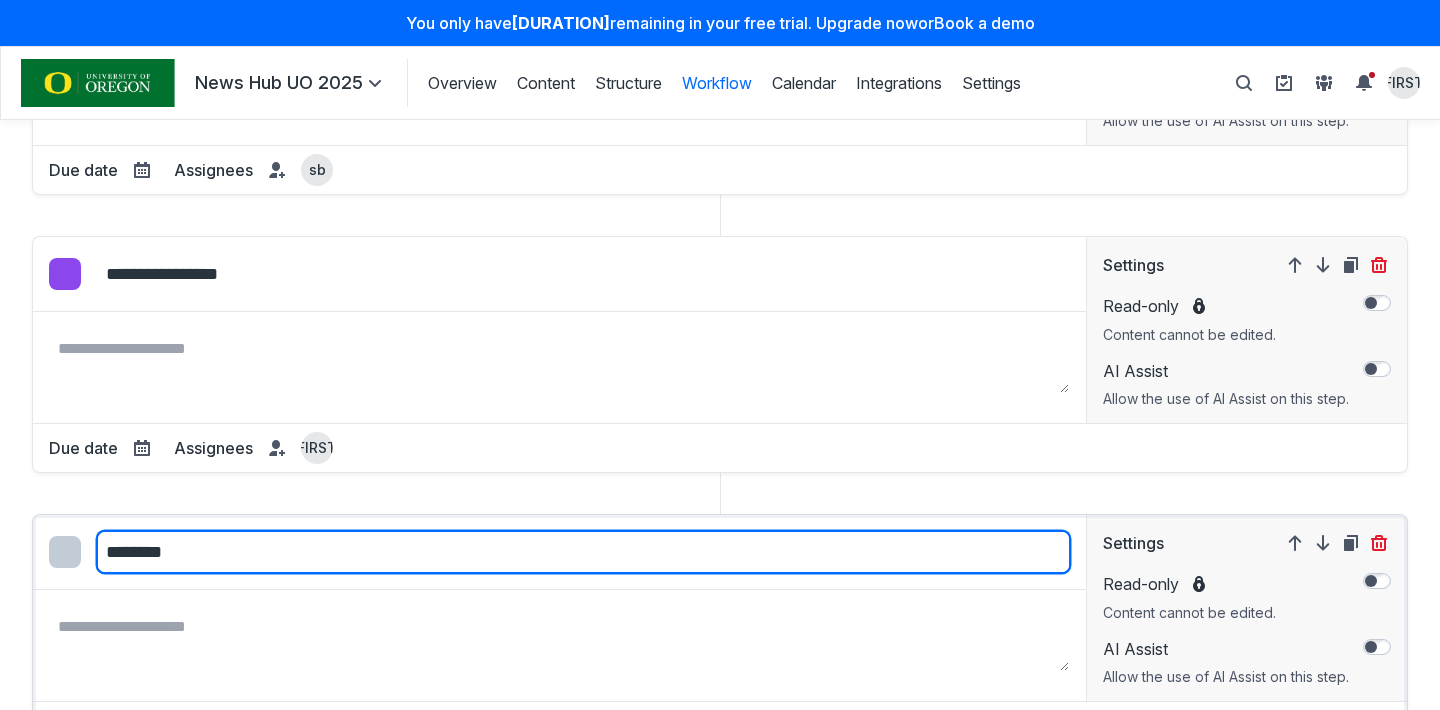 click on "********" at bounding box center (583, 552) 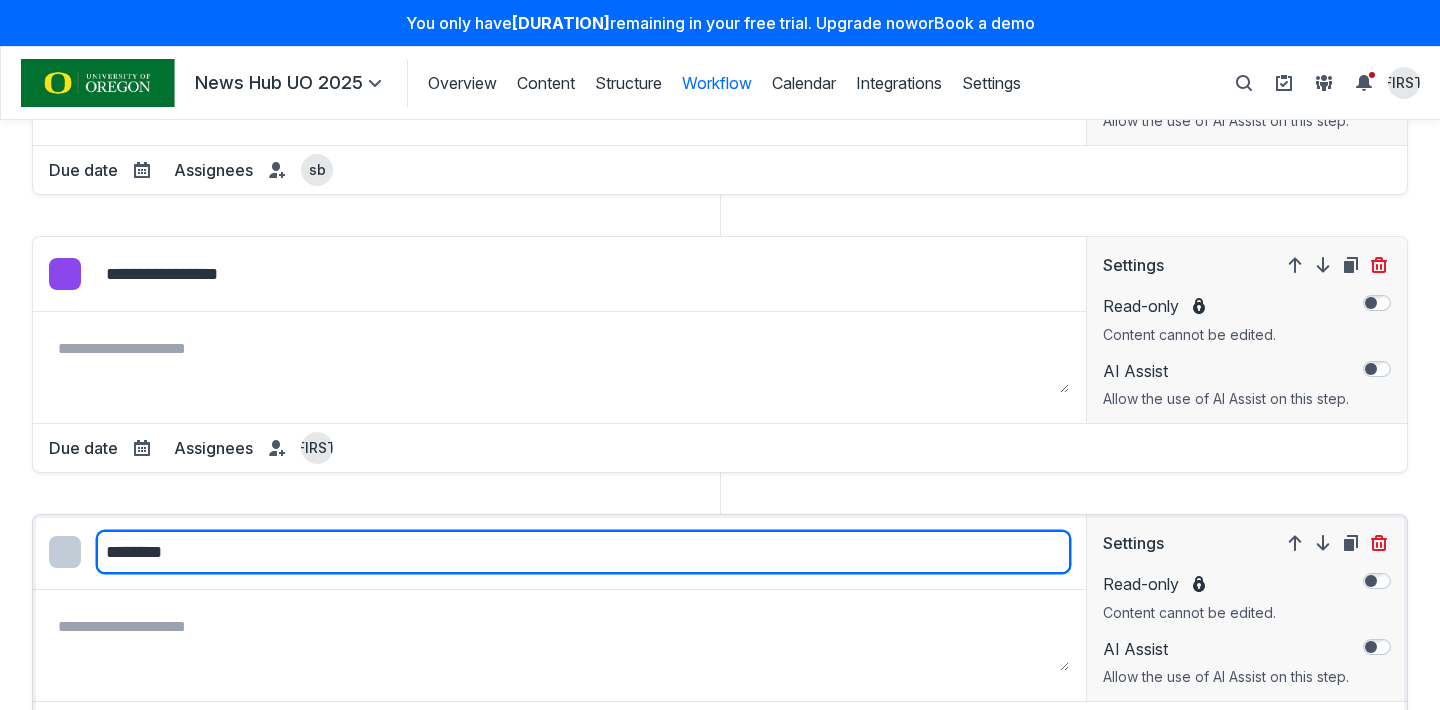 click on "********" at bounding box center [583, 552] 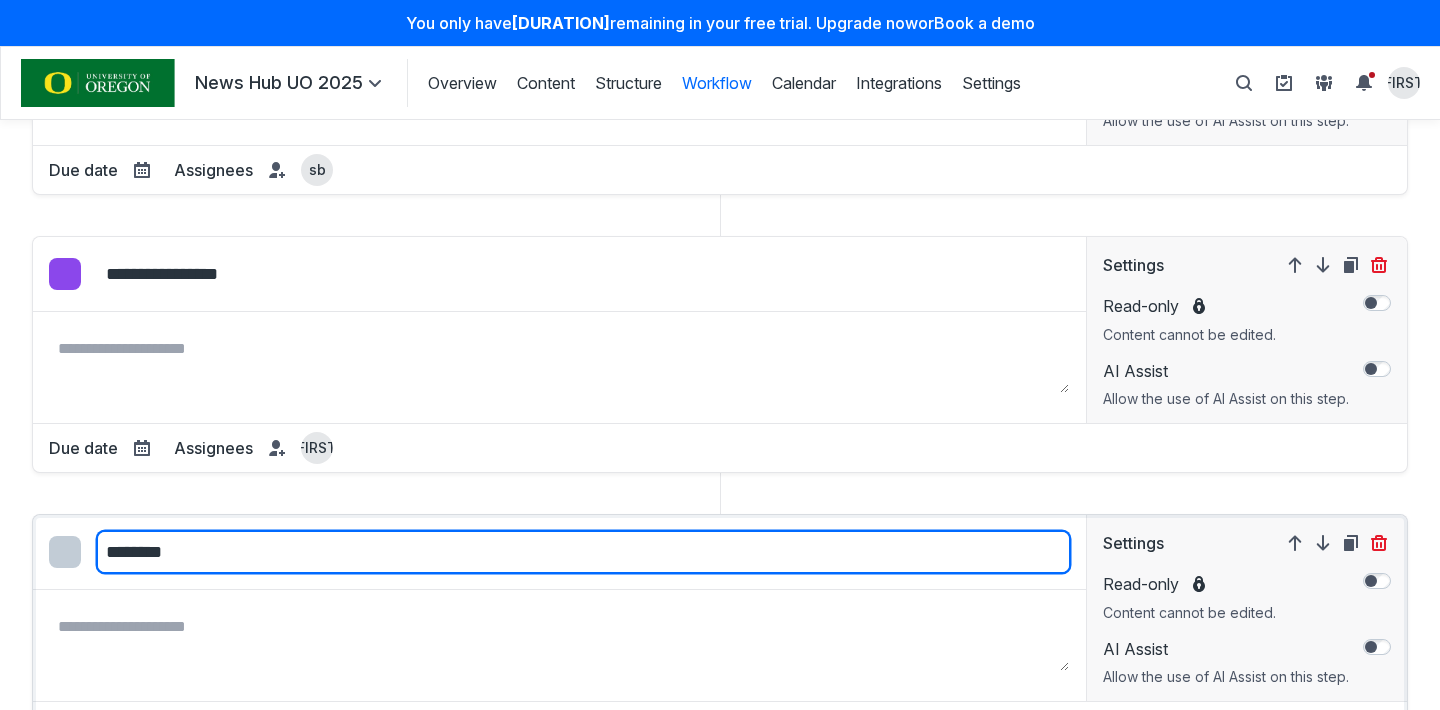 click on "********" at bounding box center (583, 552) 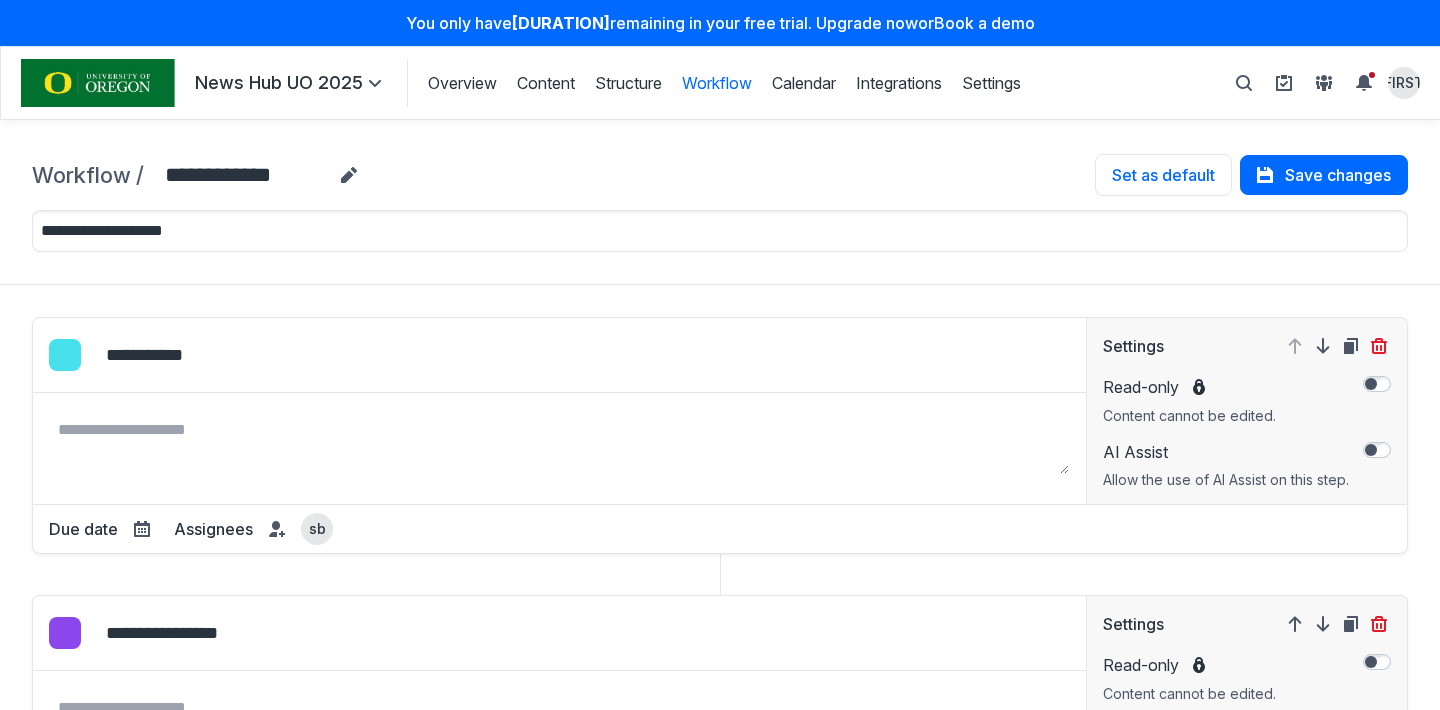 scroll, scrollTop: 668, scrollLeft: 0, axis: vertical 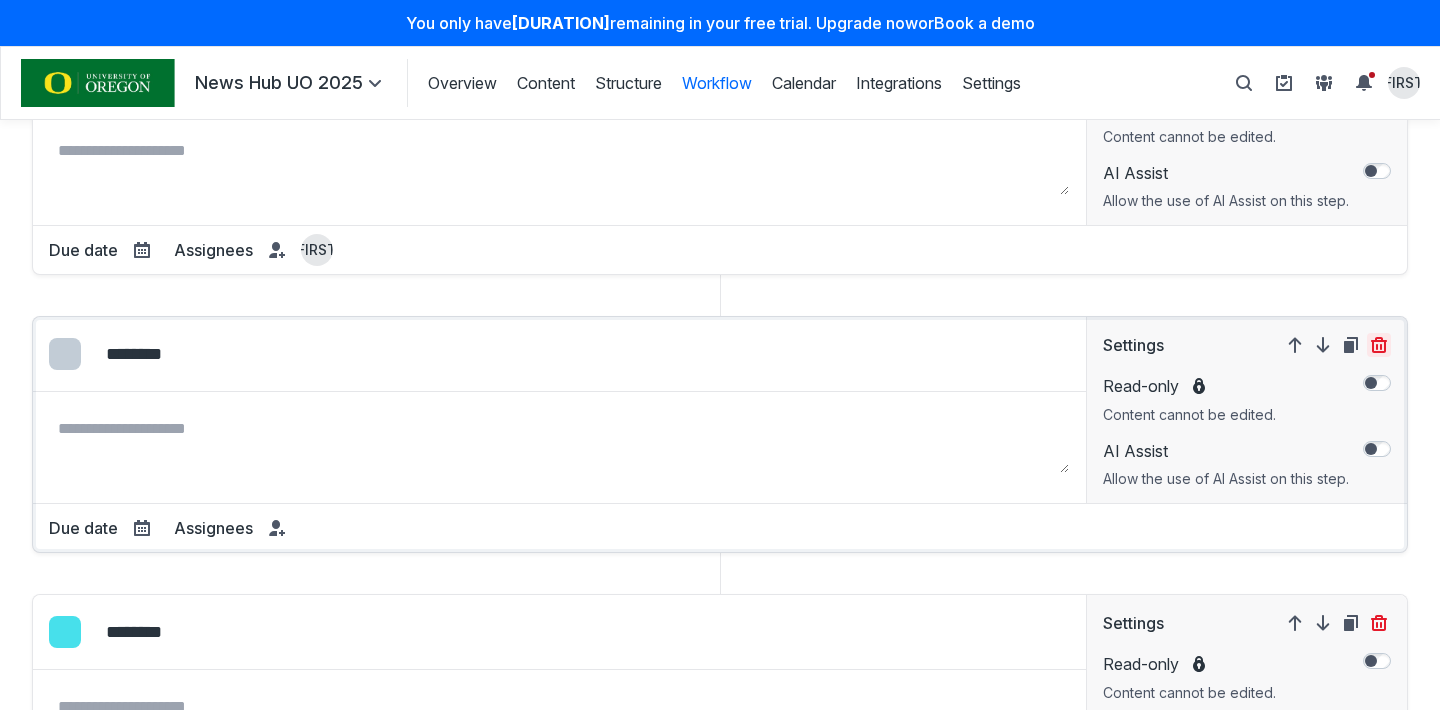 click 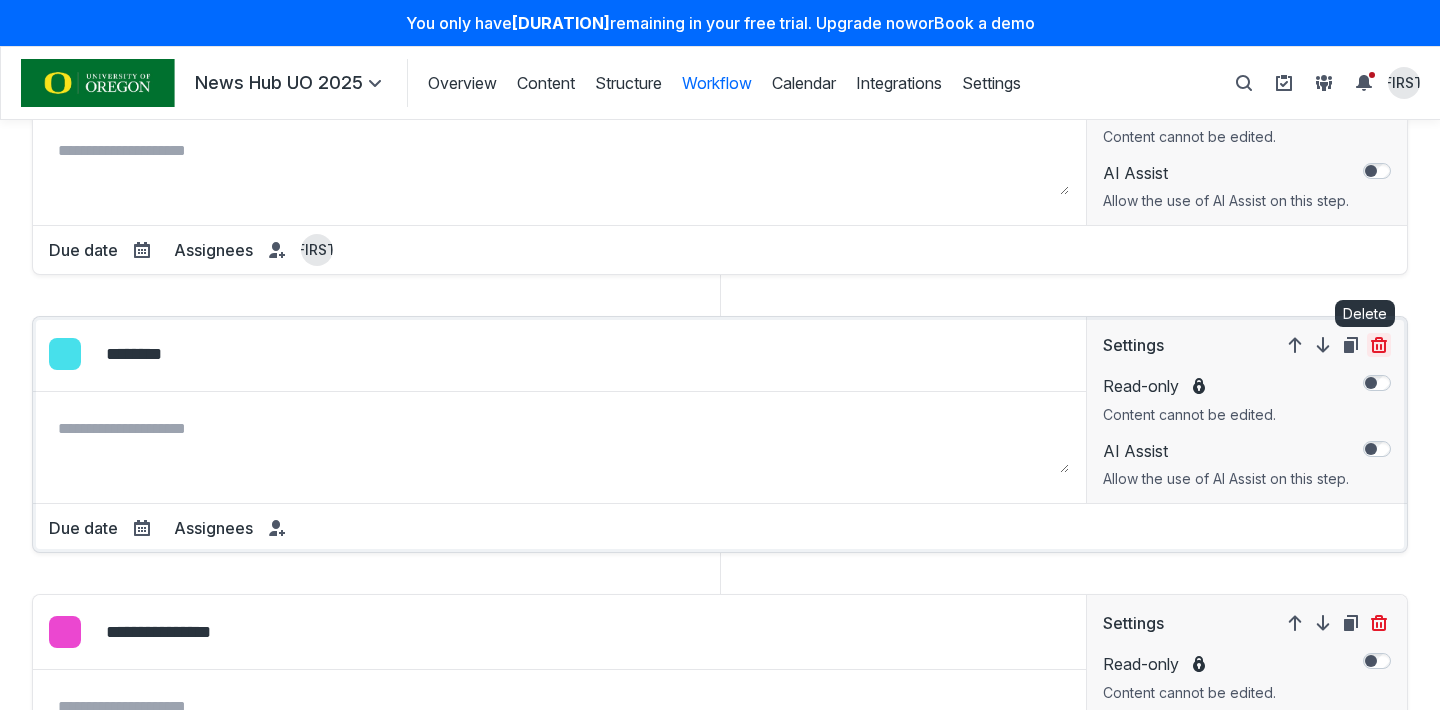 click 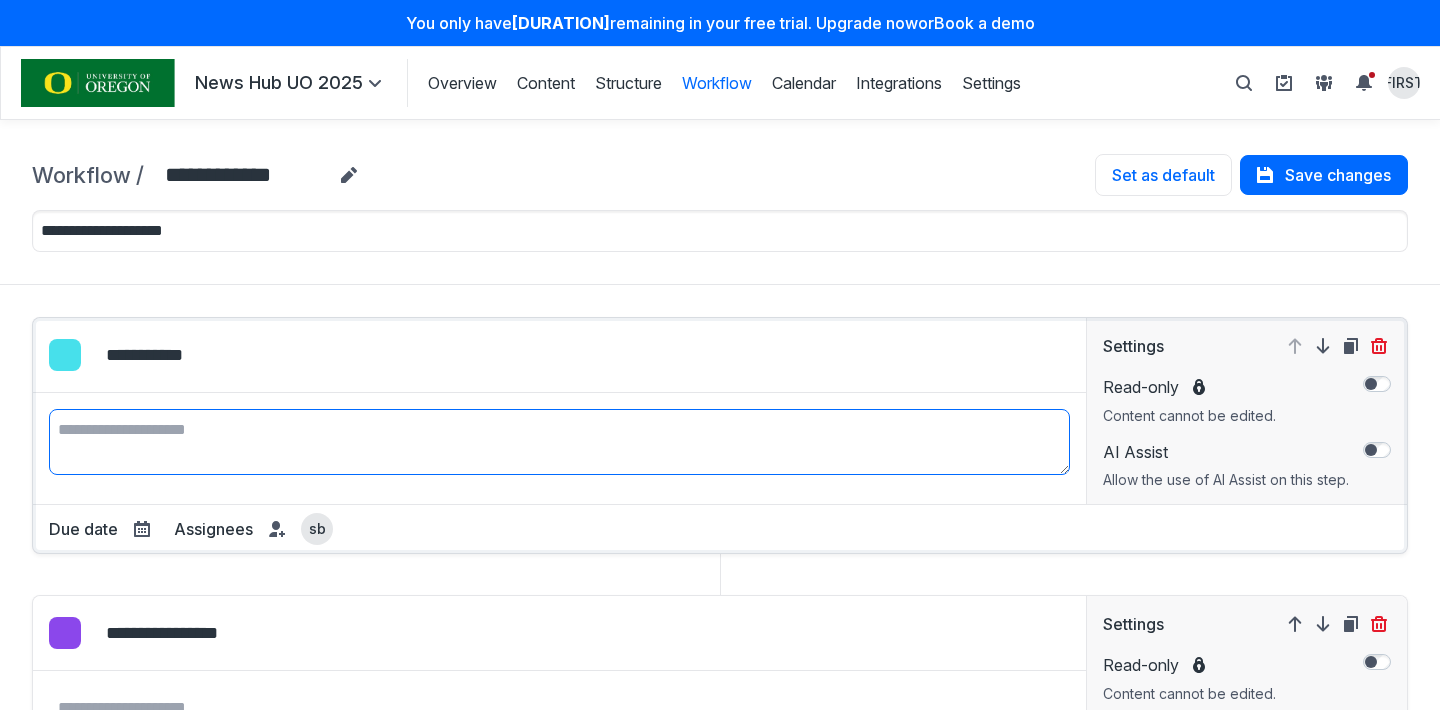 scroll, scrollTop: 395, scrollLeft: 0, axis: vertical 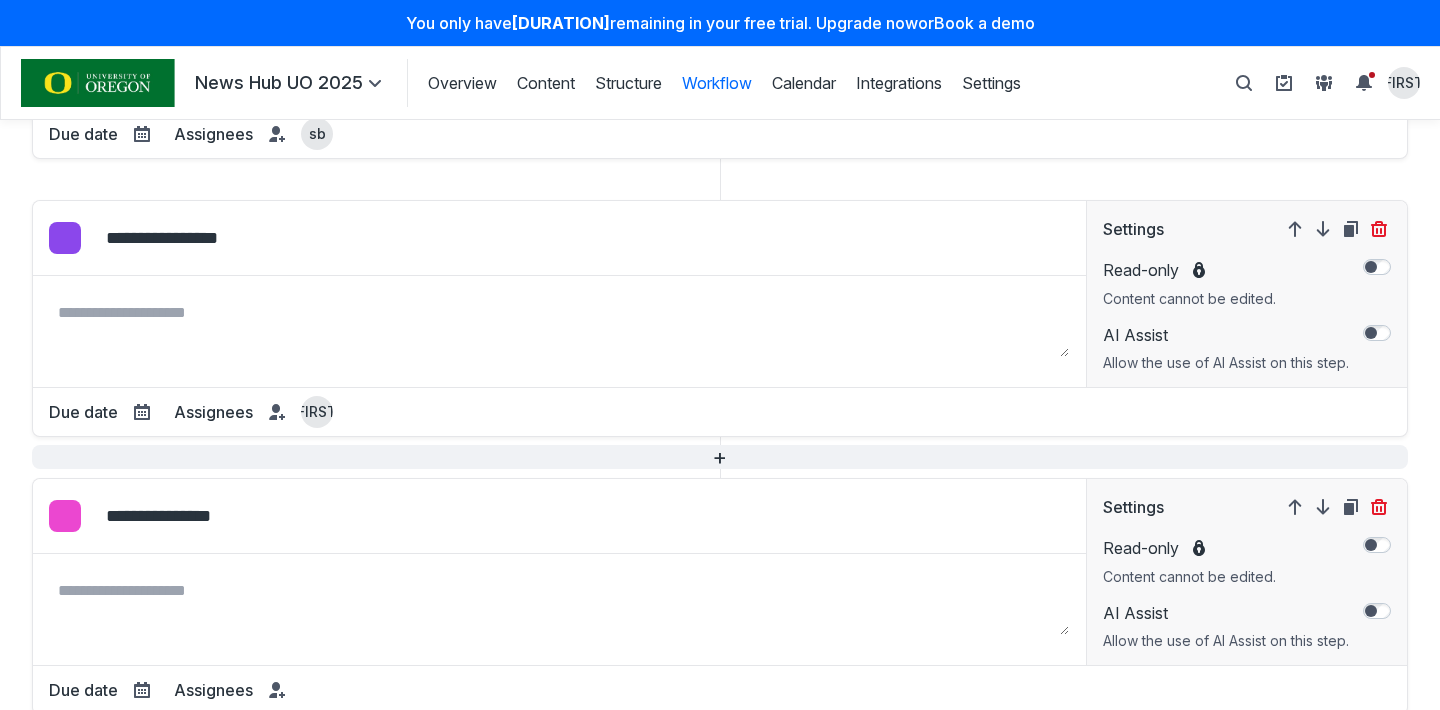 click on "+" at bounding box center (720, 457) 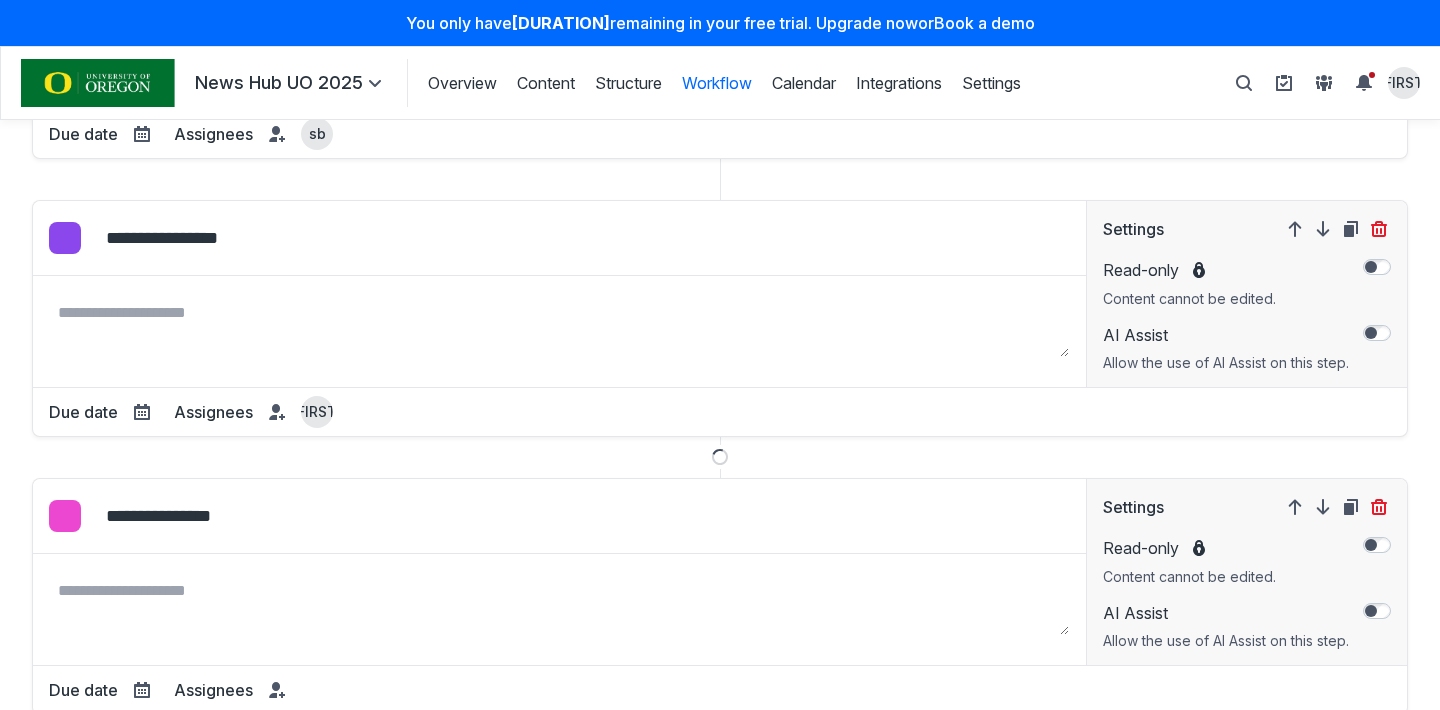 select on "*****" 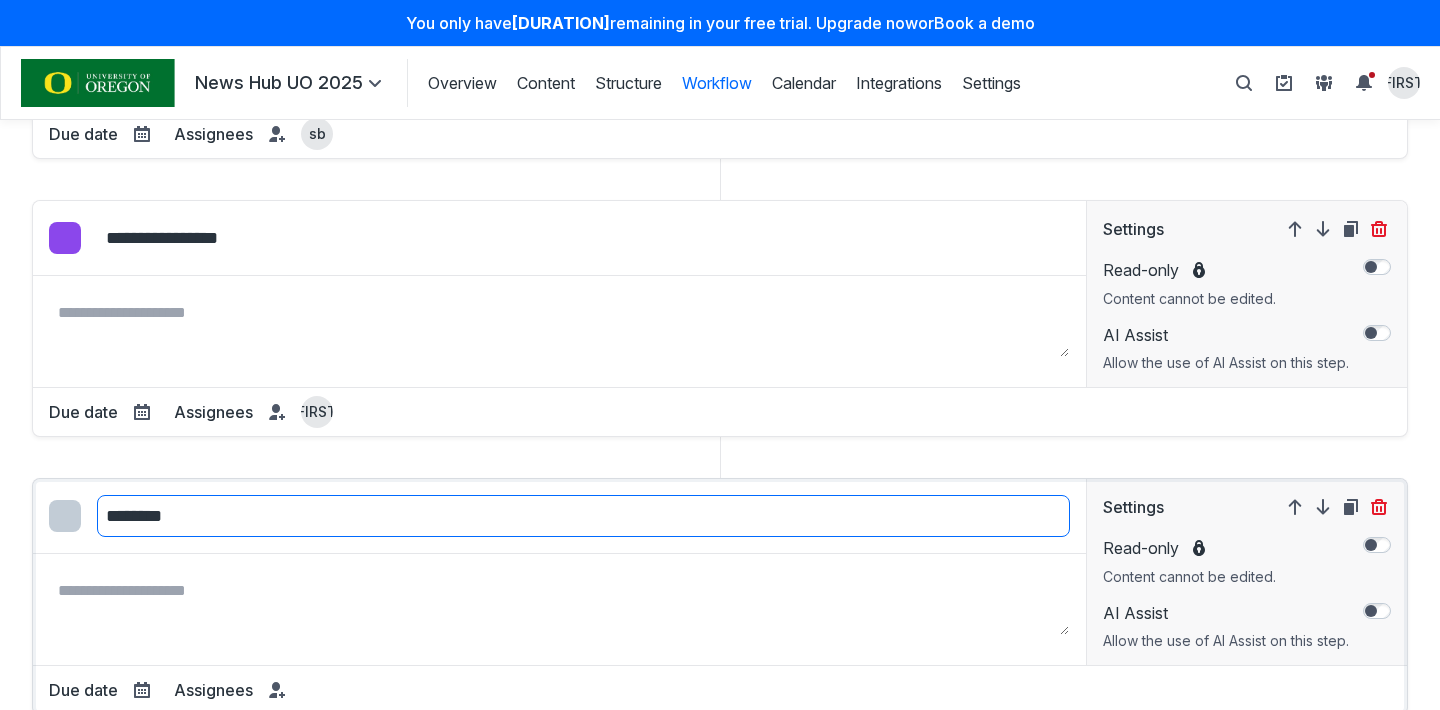 drag, startPoint x: 262, startPoint y: 513, endPoint x: 135, endPoint y: 505, distance: 127.25172 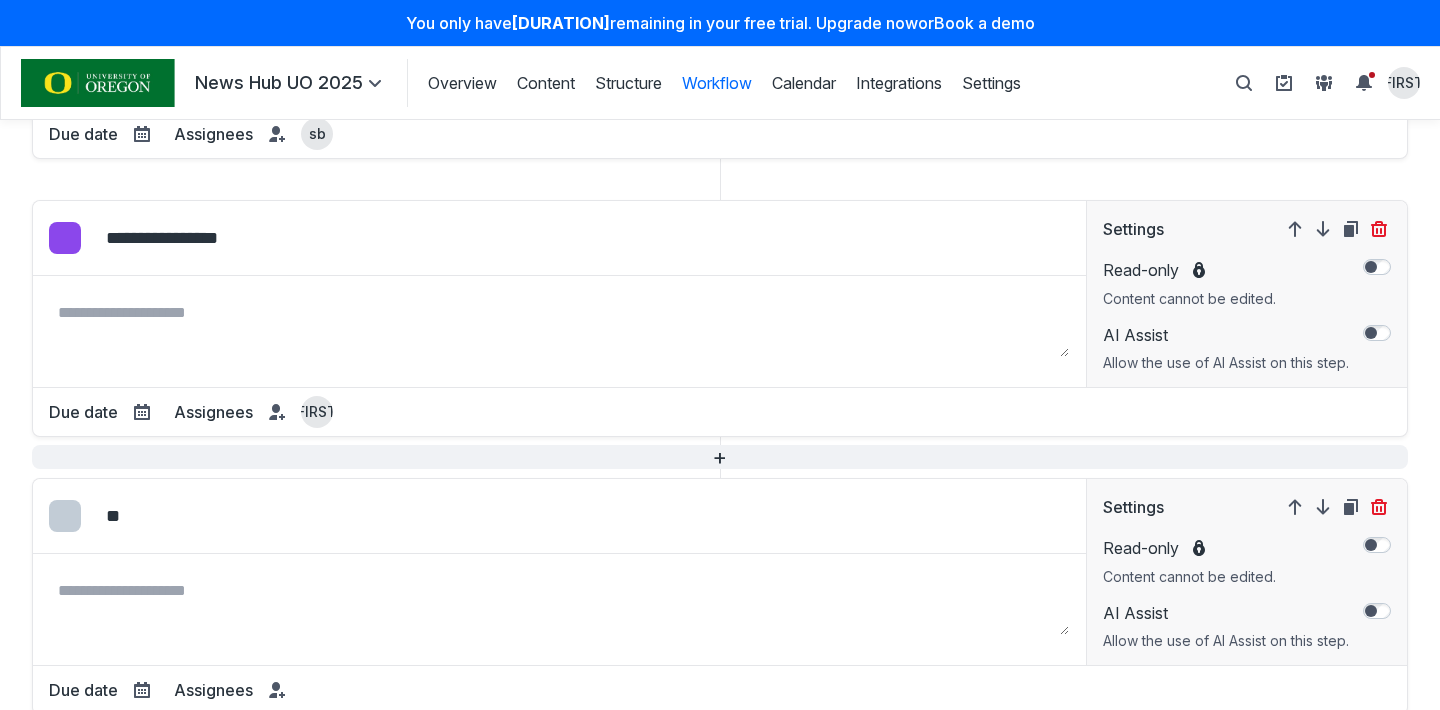 type on "*" 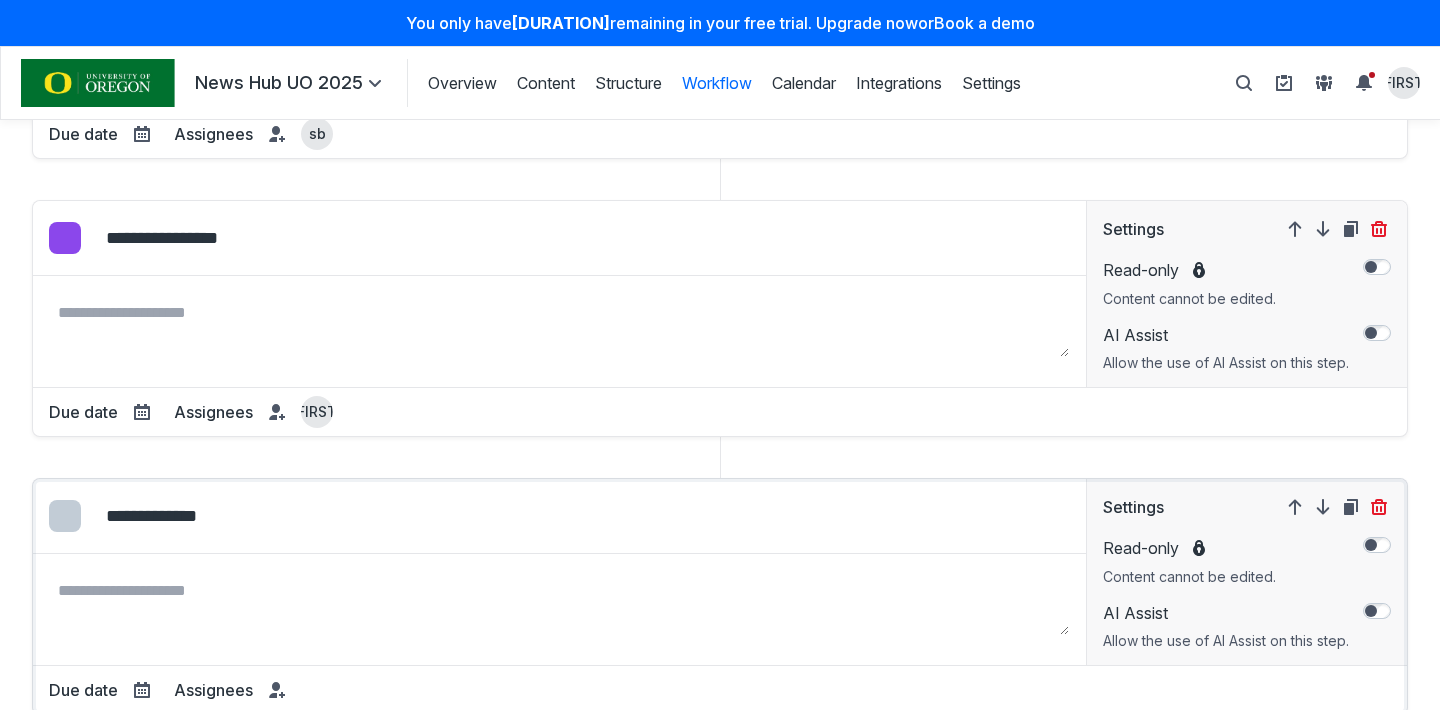 scroll, scrollTop: 430, scrollLeft: 0, axis: vertical 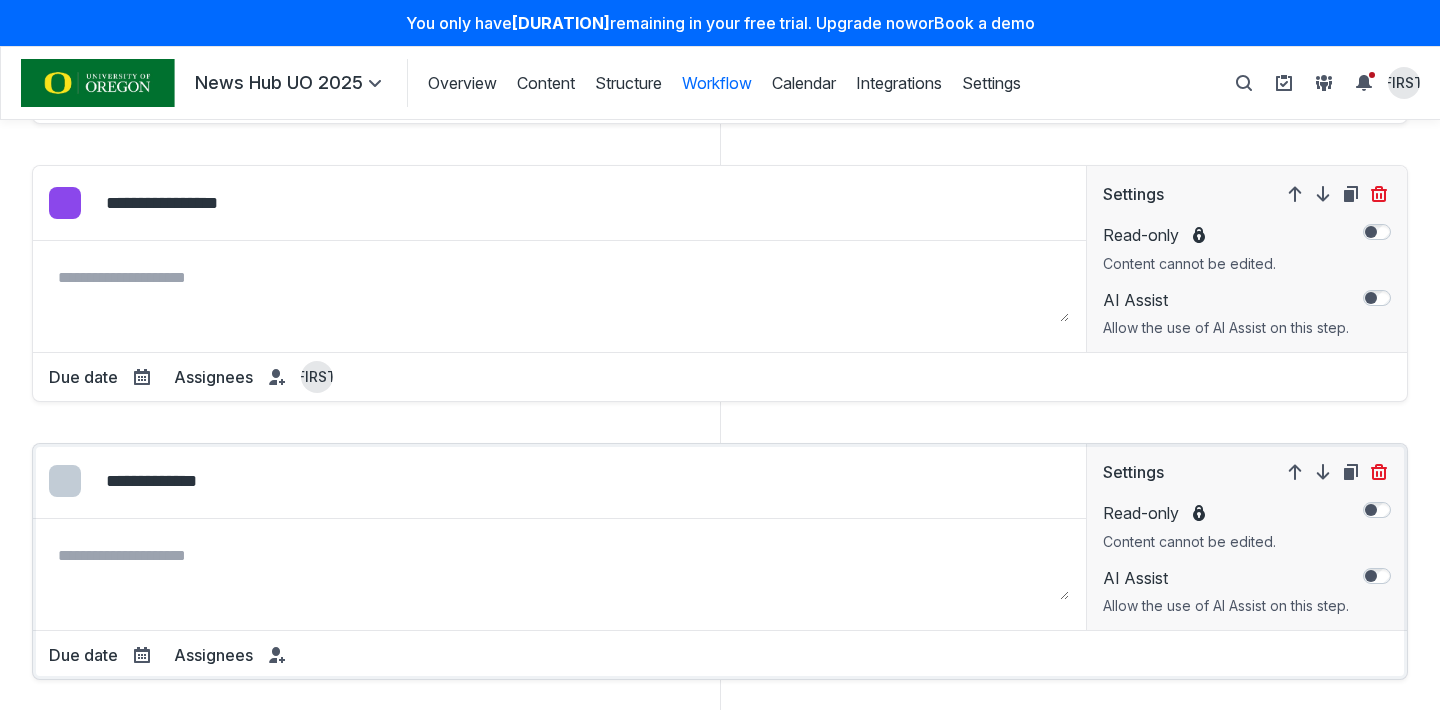type on "**********" 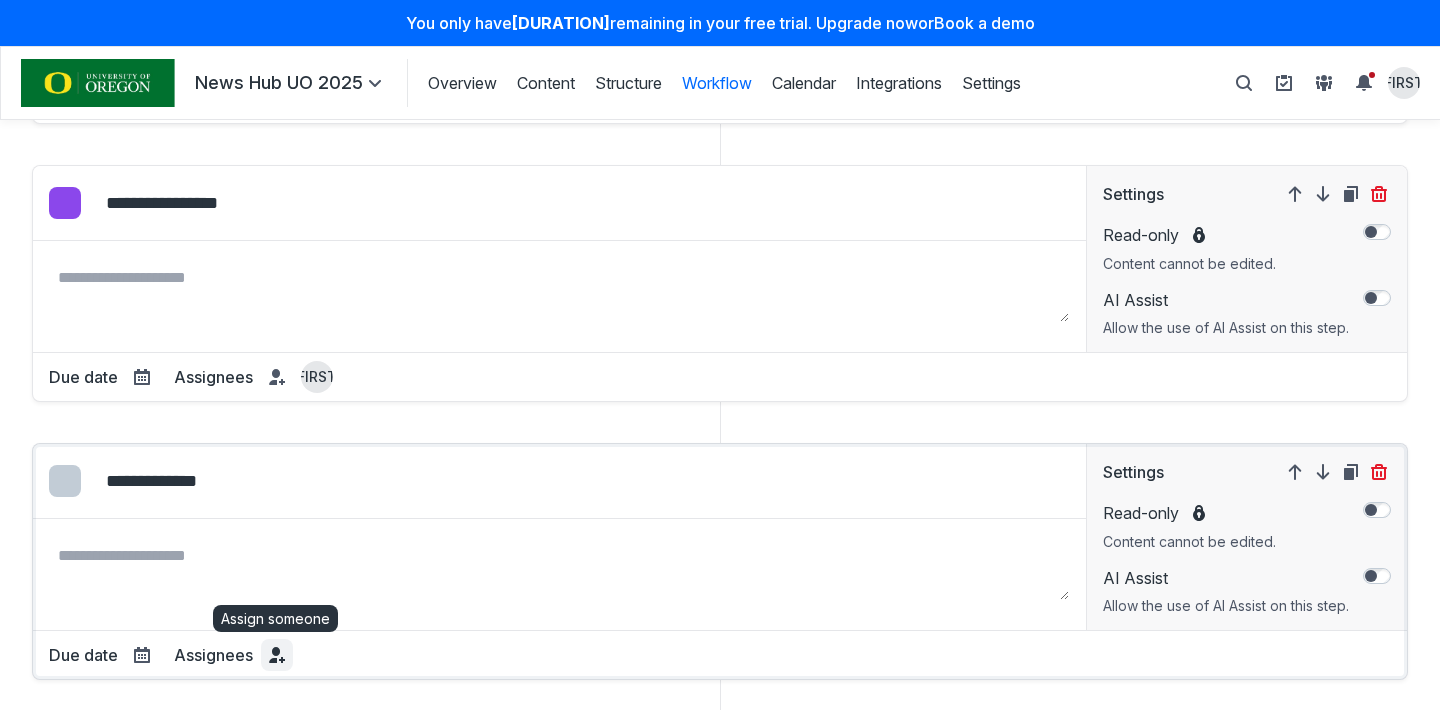 click 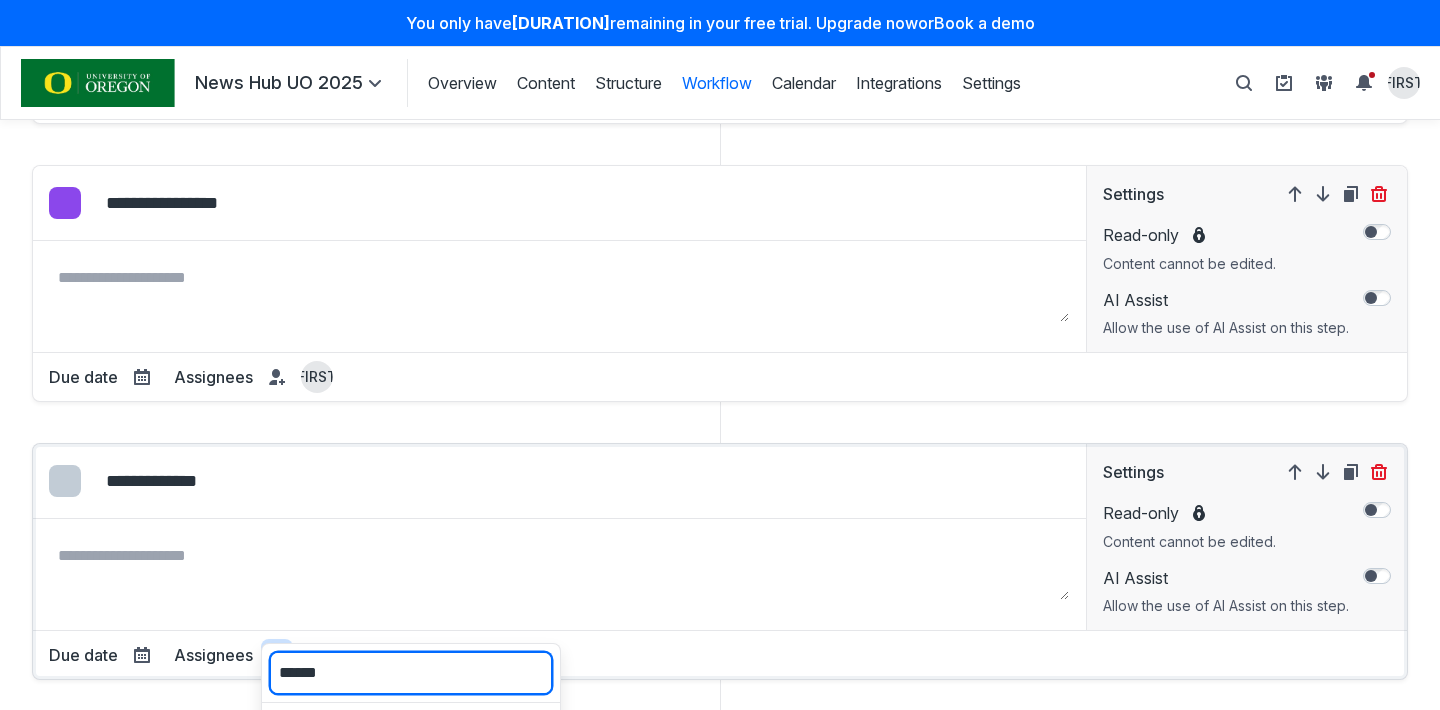 scroll, scrollTop: 832, scrollLeft: 0, axis: vertical 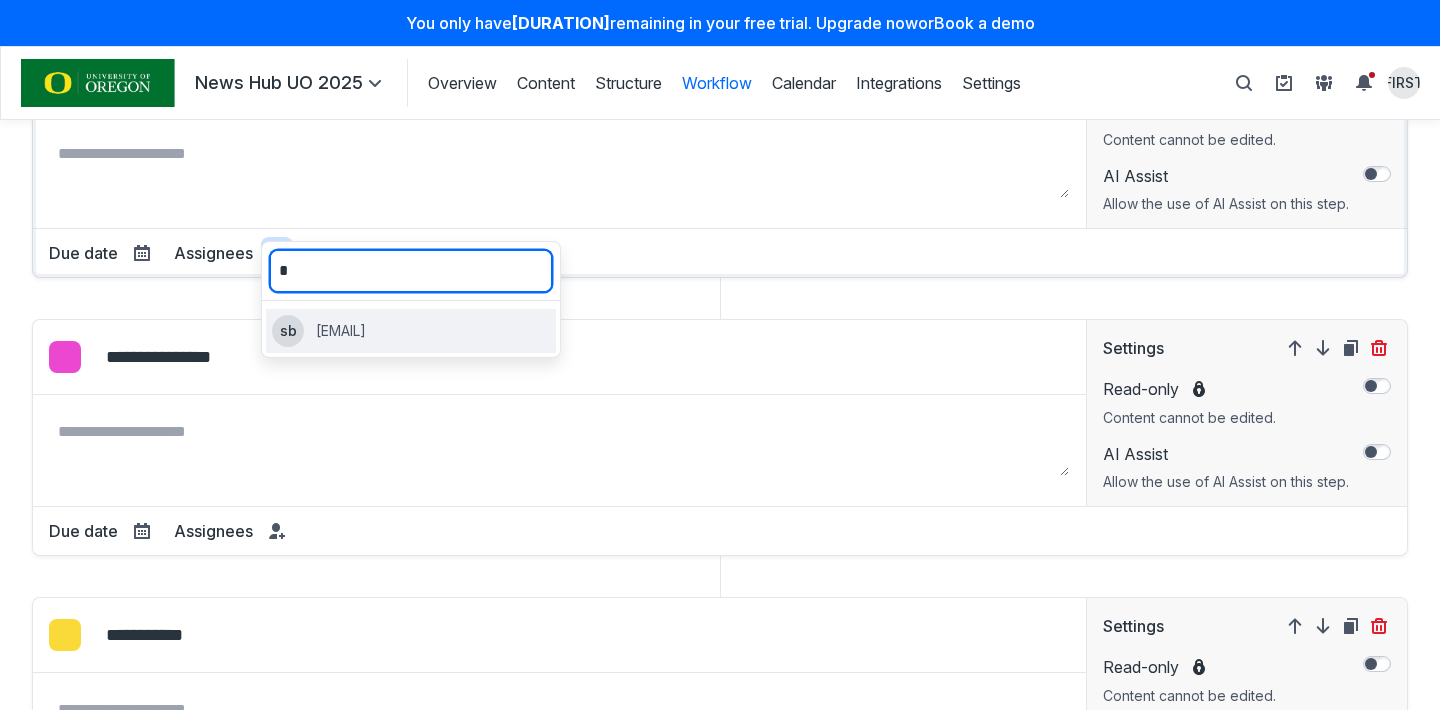 type on "*" 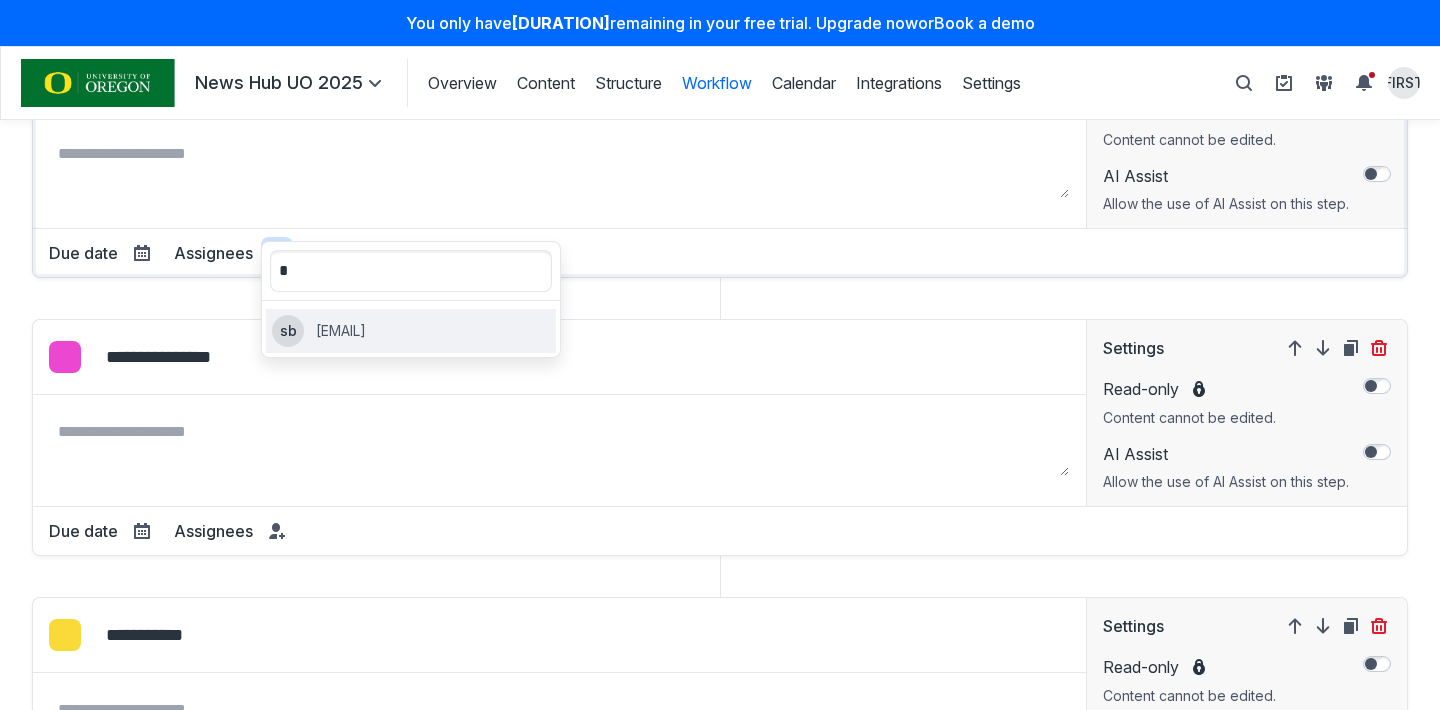 click on "[EMAIL]" at bounding box center [341, 331] 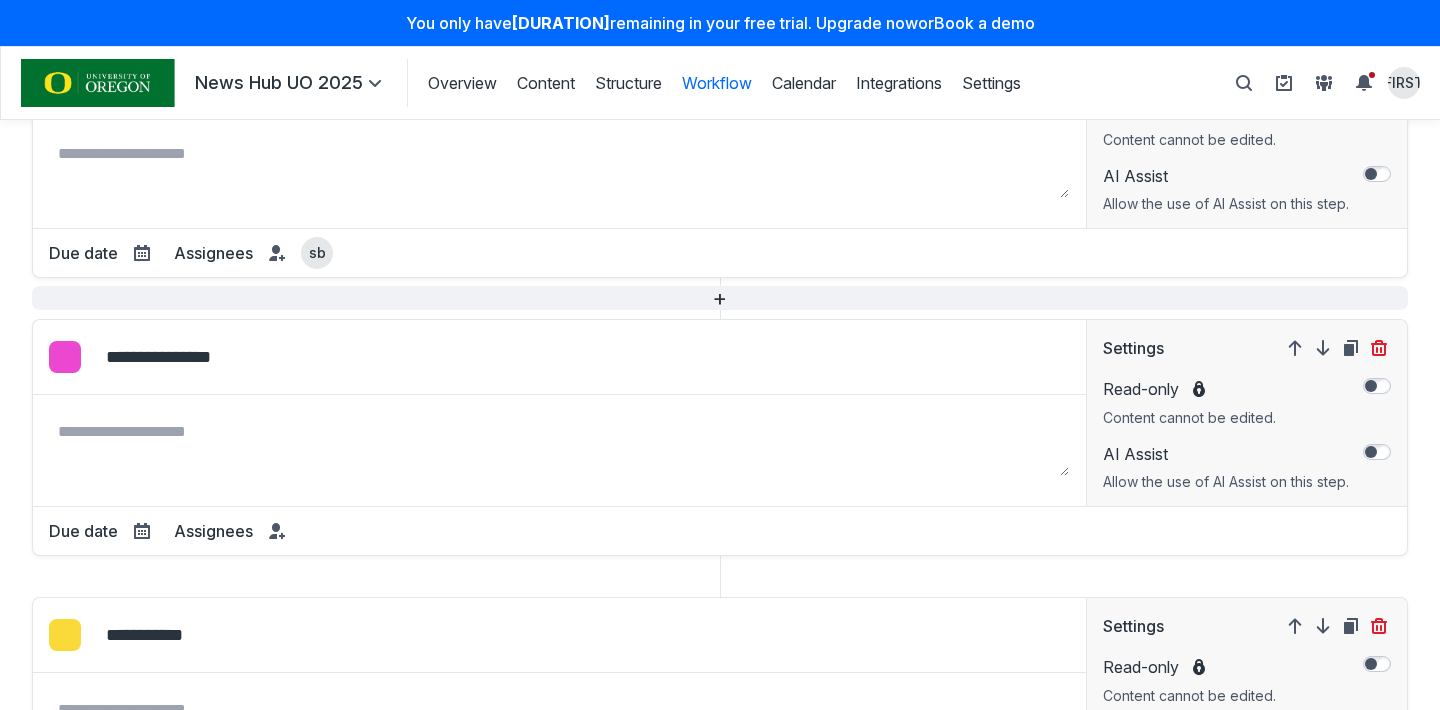 click on "+" at bounding box center [720, 298] 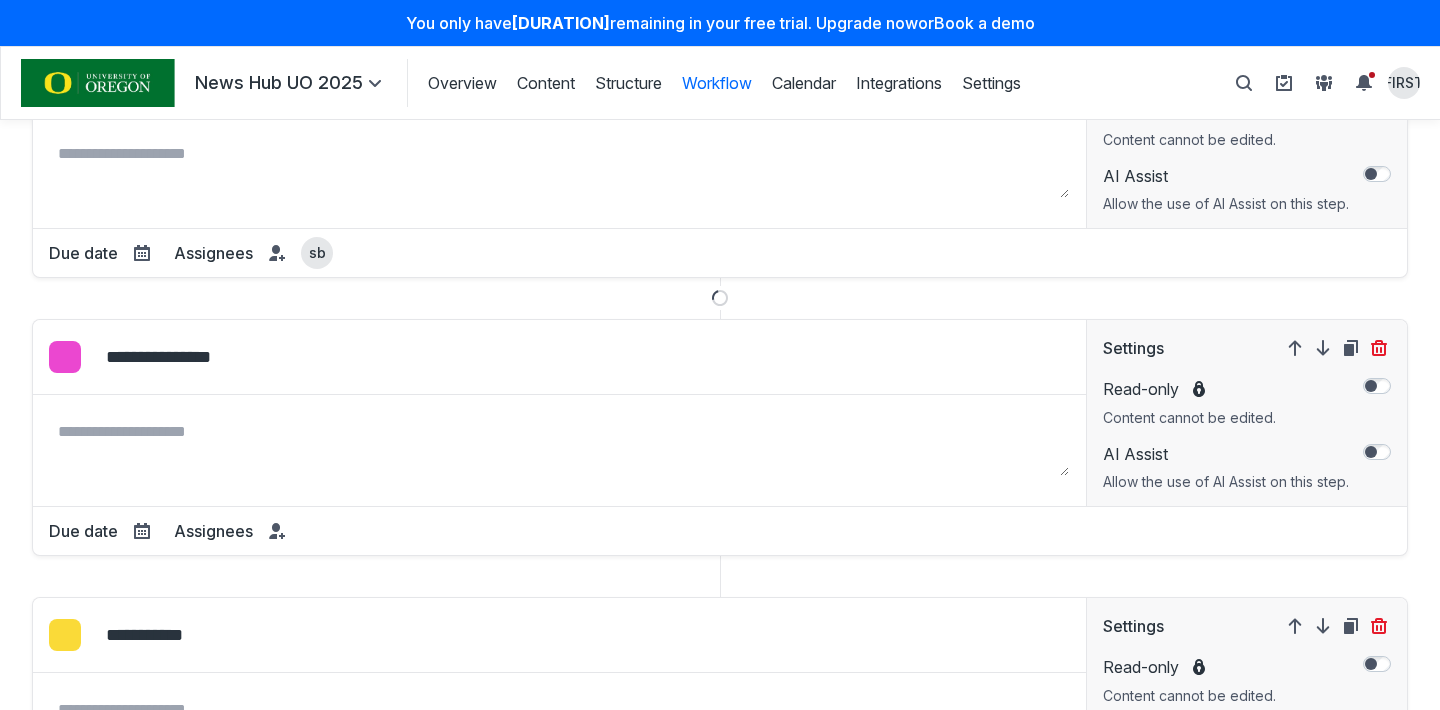 select on "*****" 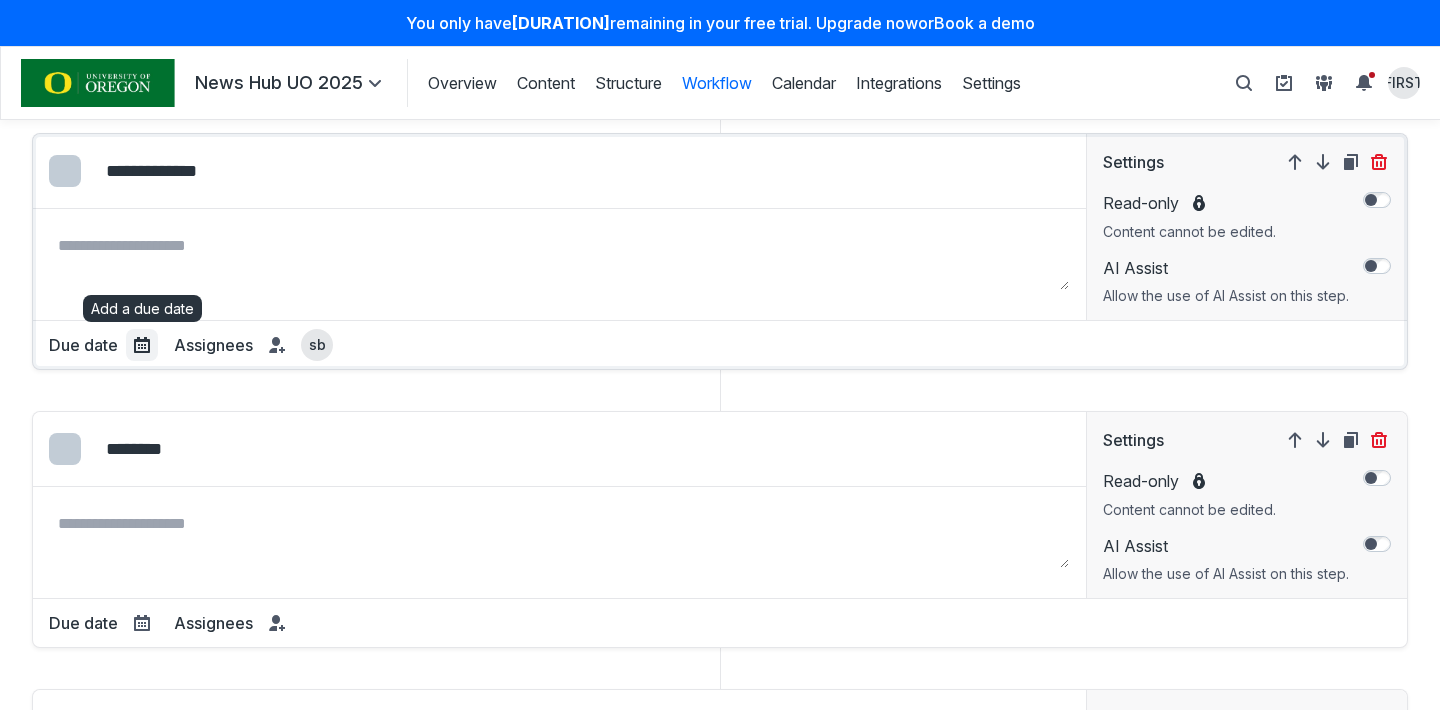 scroll, scrollTop: 818, scrollLeft: 0, axis: vertical 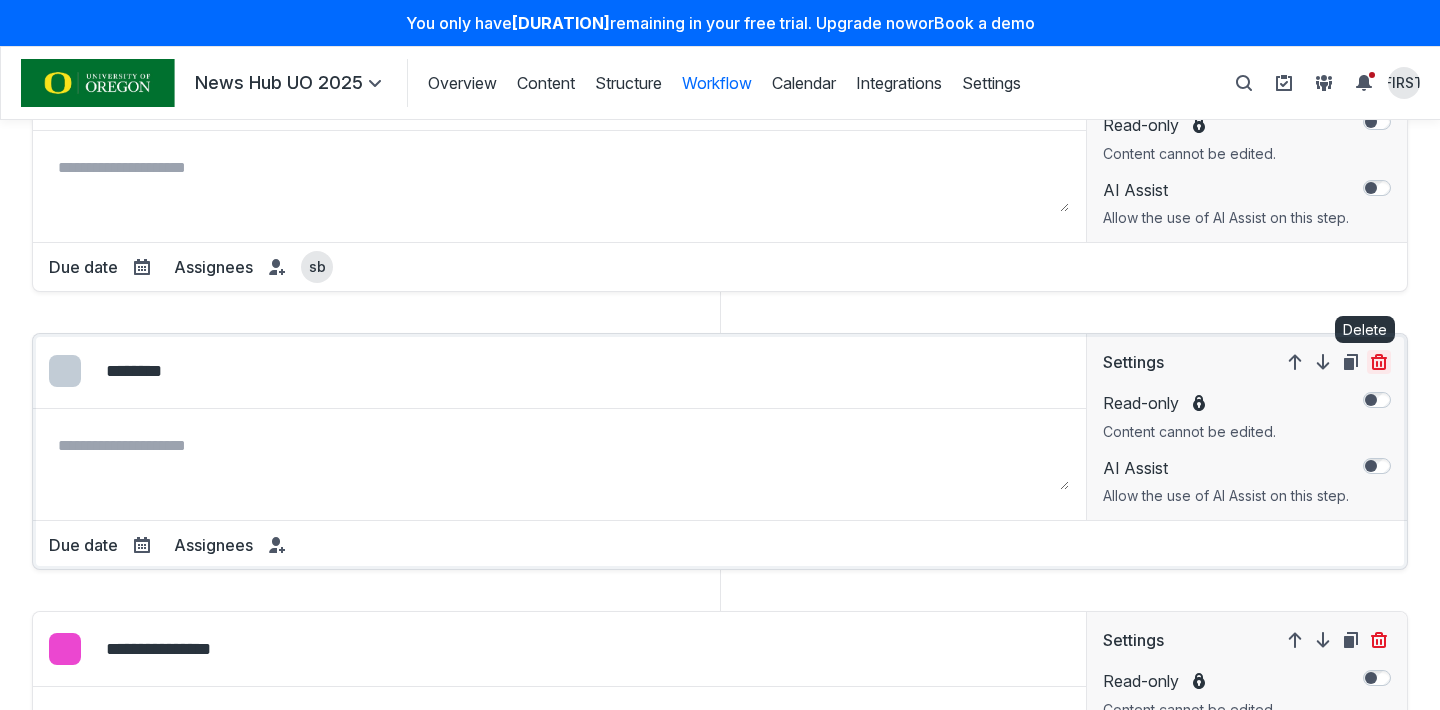 click 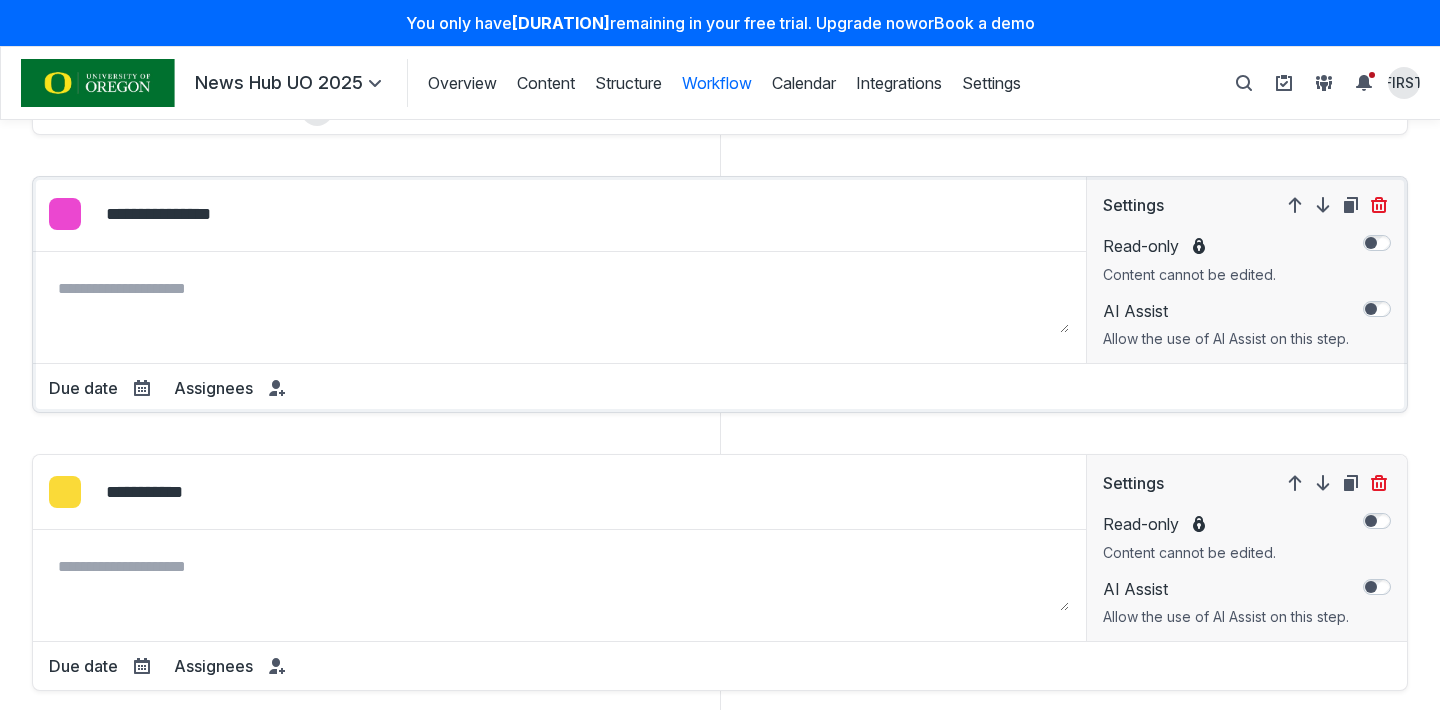 scroll, scrollTop: 1076, scrollLeft: 0, axis: vertical 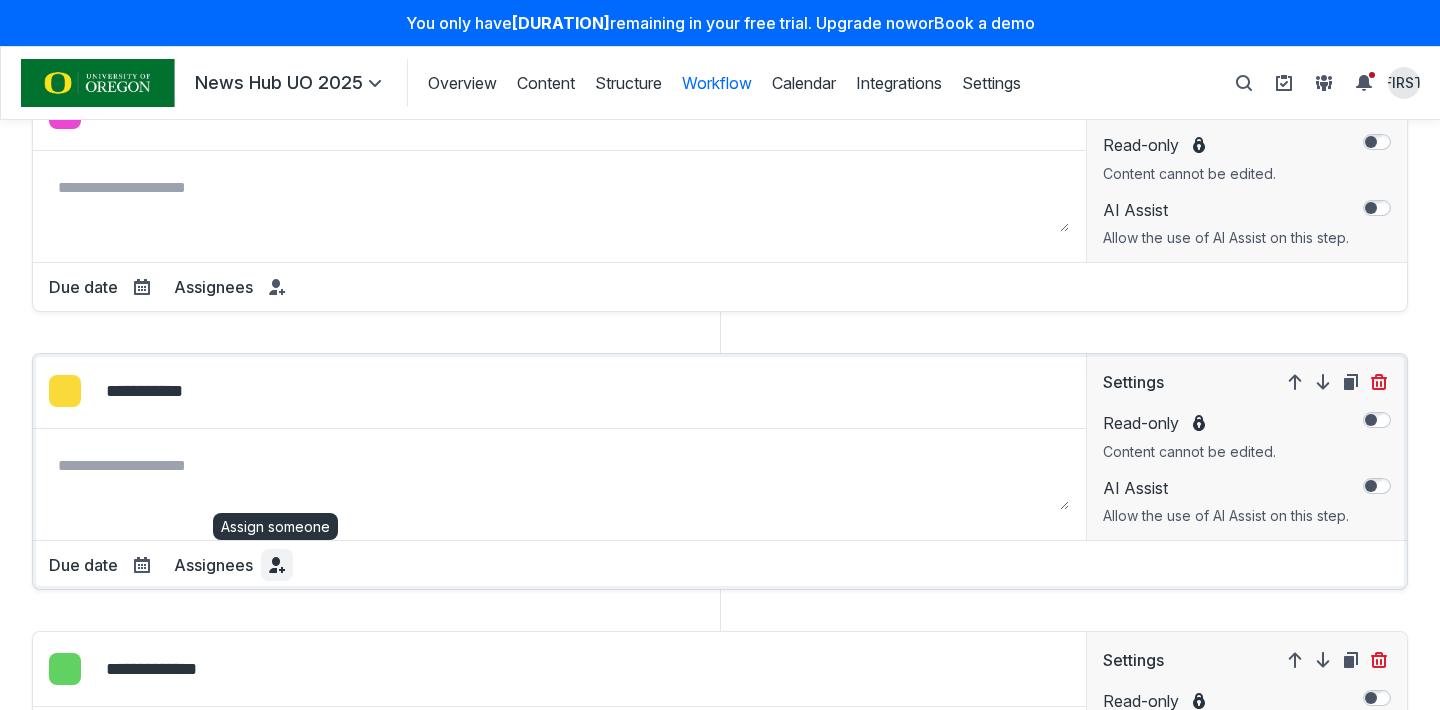 click 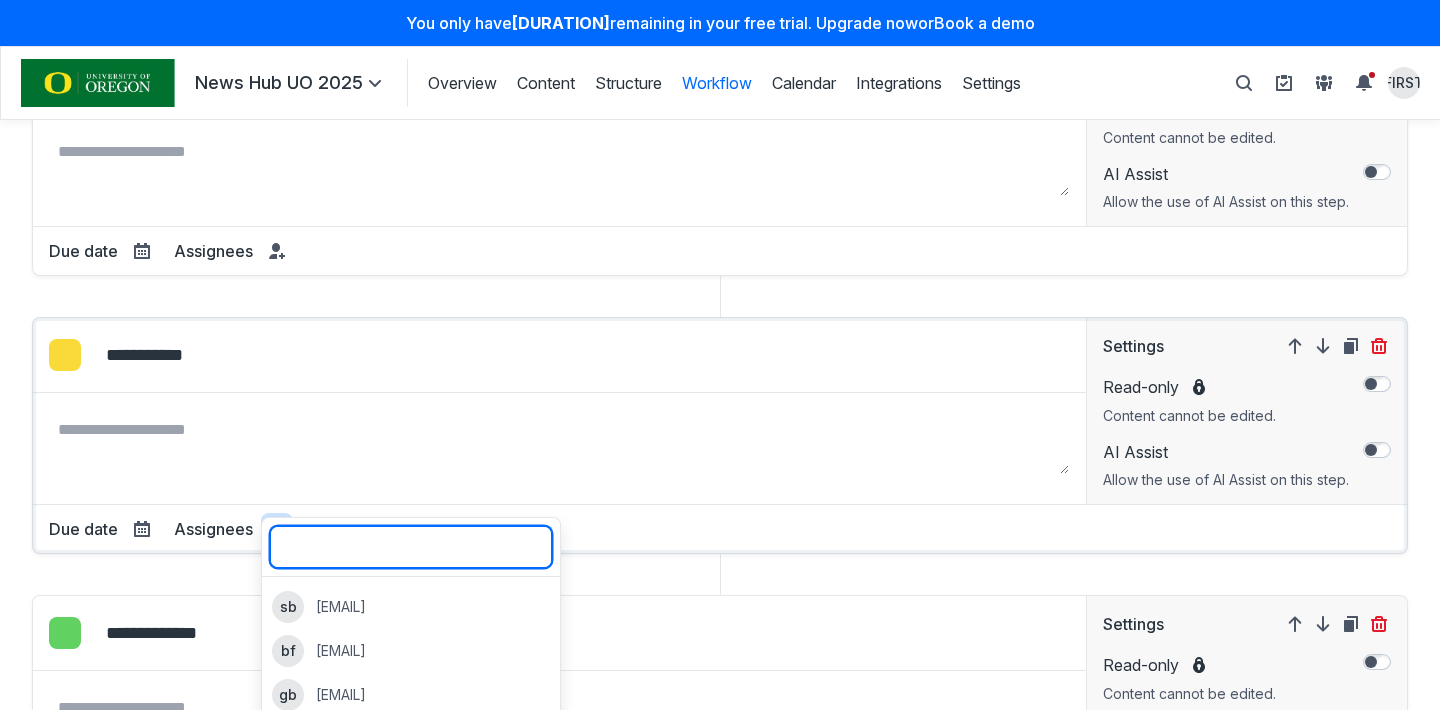 scroll, scrollTop: 1223, scrollLeft: 0, axis: vertical 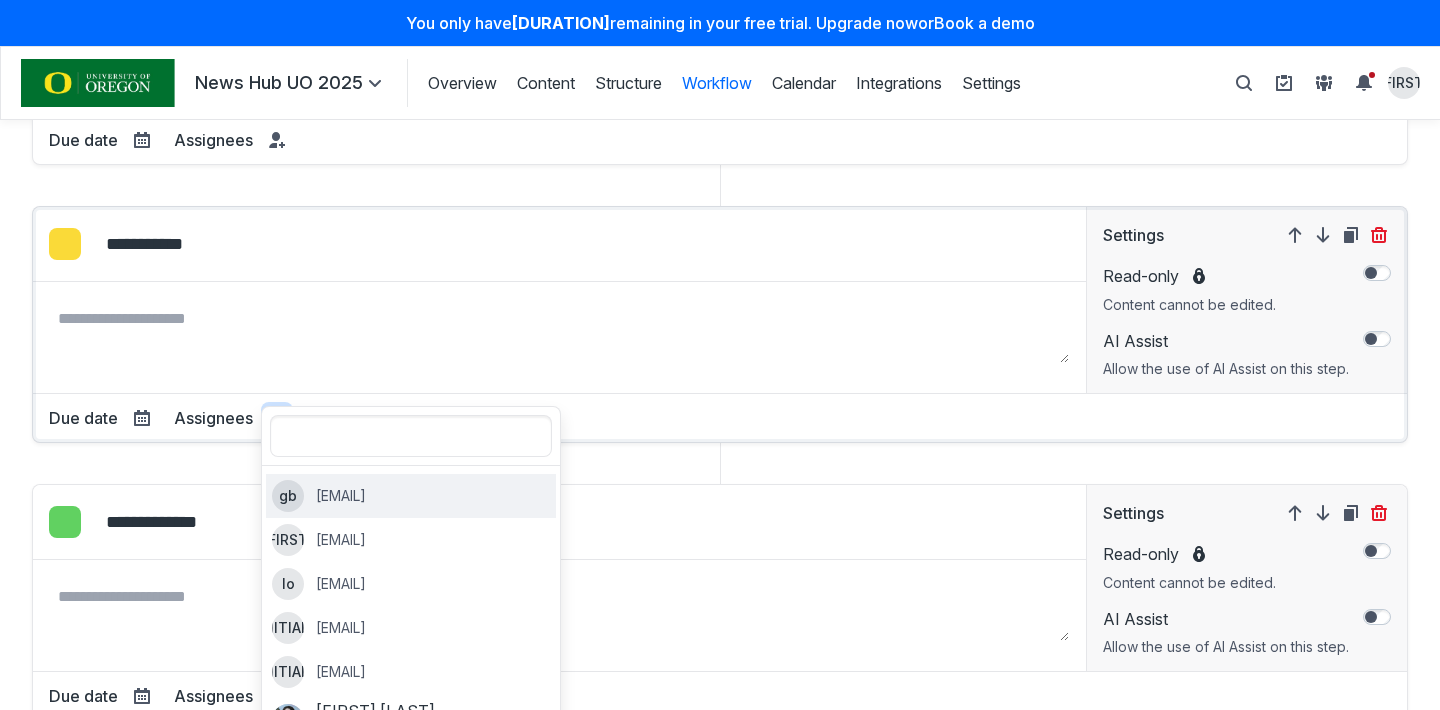 click on "gb [EMAIL]" at bounding box center [411, 496] 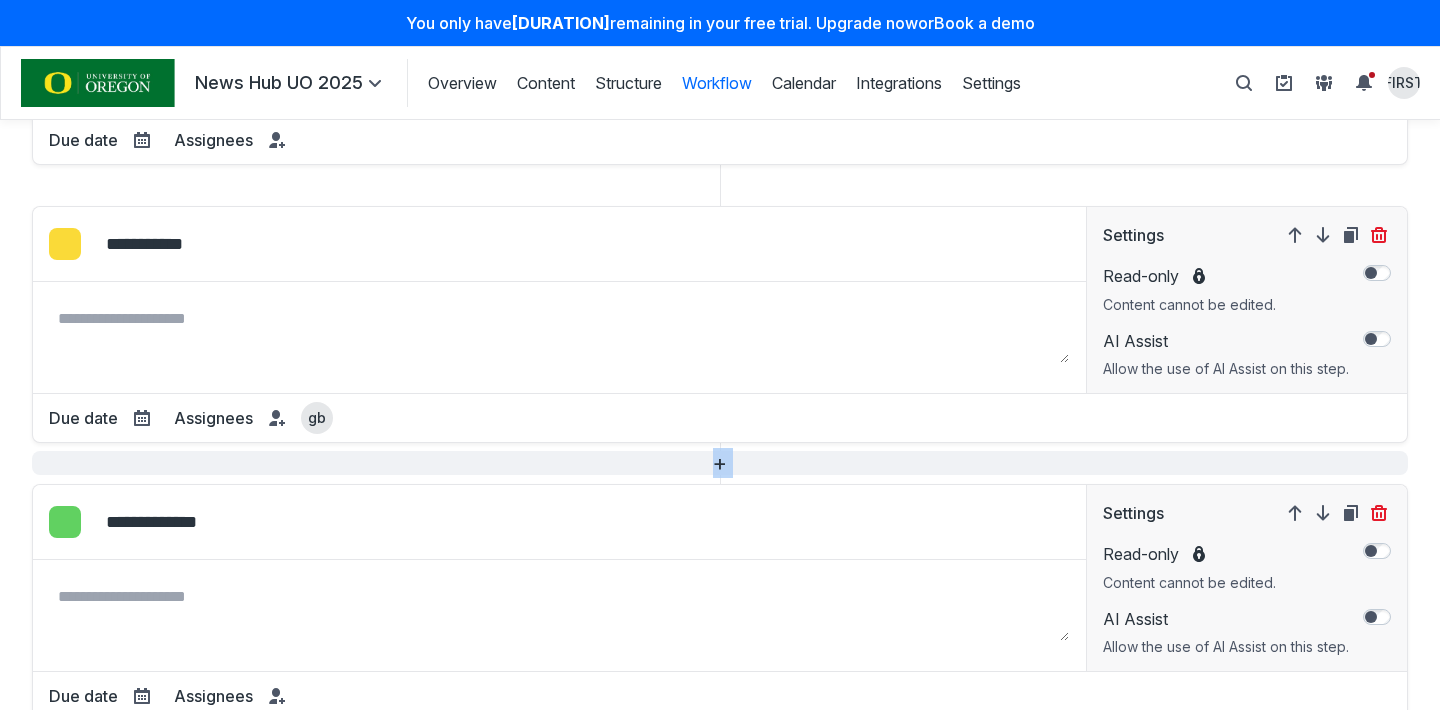 drag, startPoint x: 118, startPoint y: 470, endPoint x: 127, endPoint y: 455, distance: 17.492855 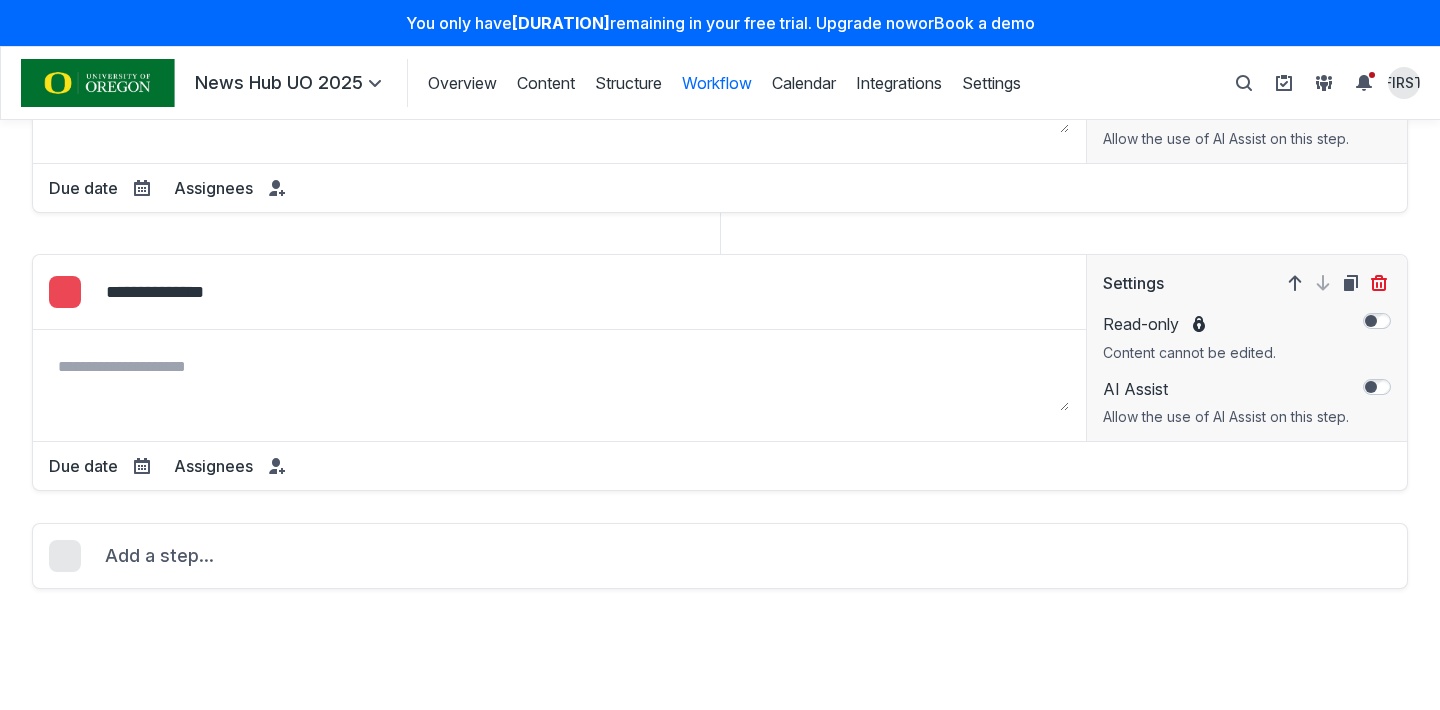 scroll, scrollTop: 1344, scrollLeft: 0, axis: vertical 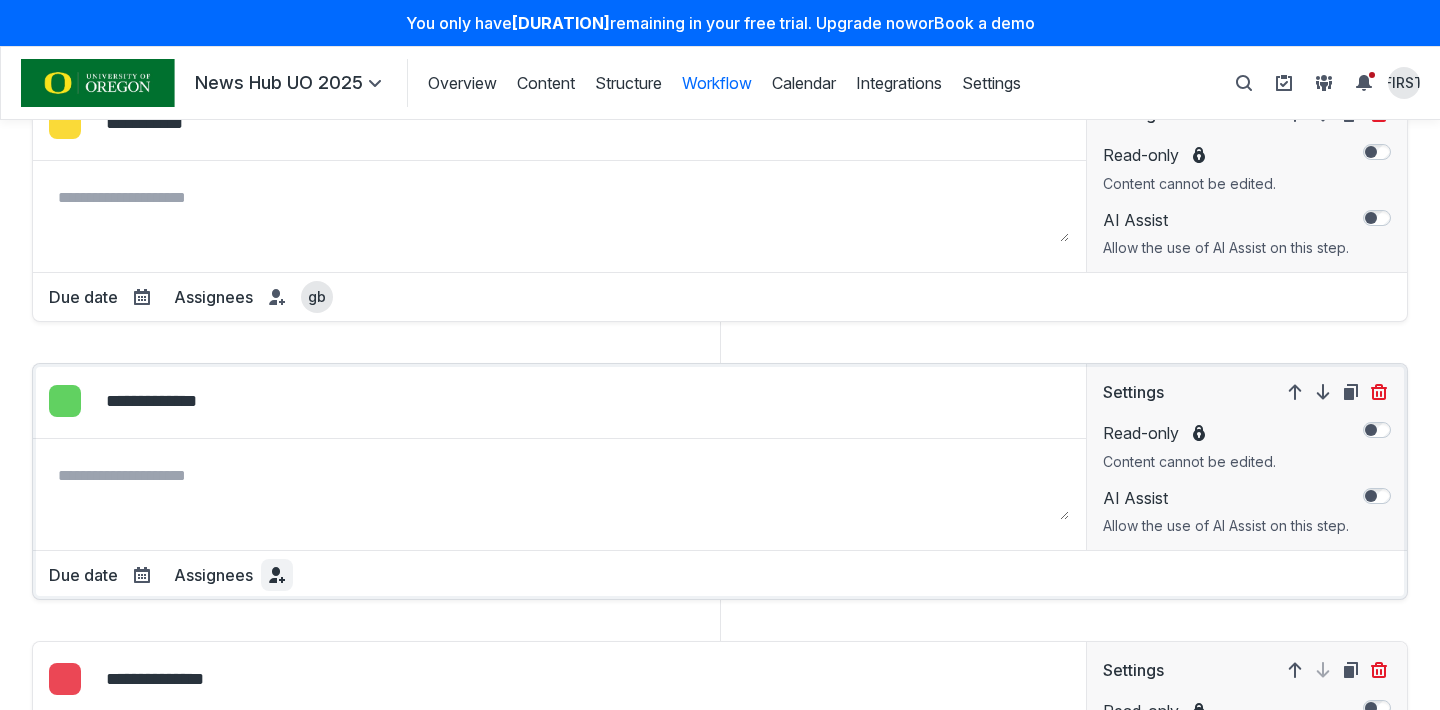 click 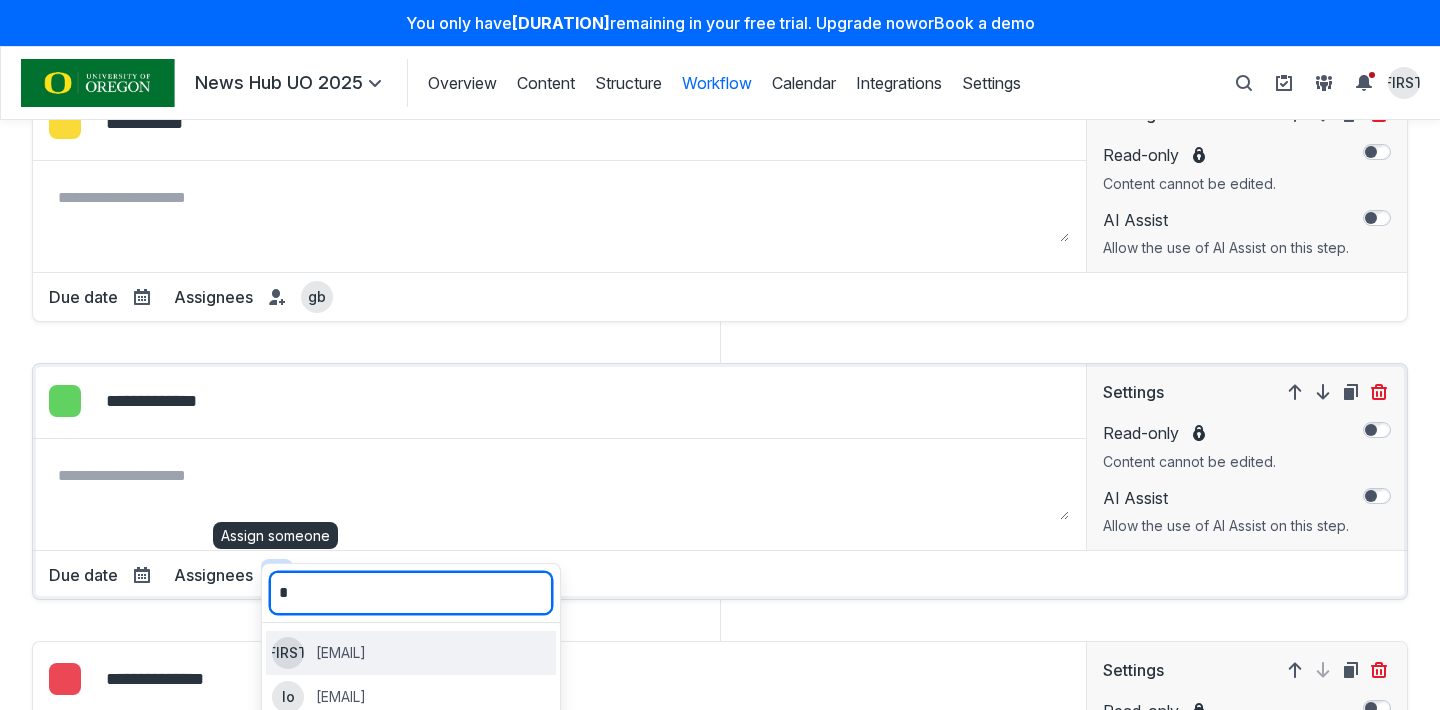 type on "*" 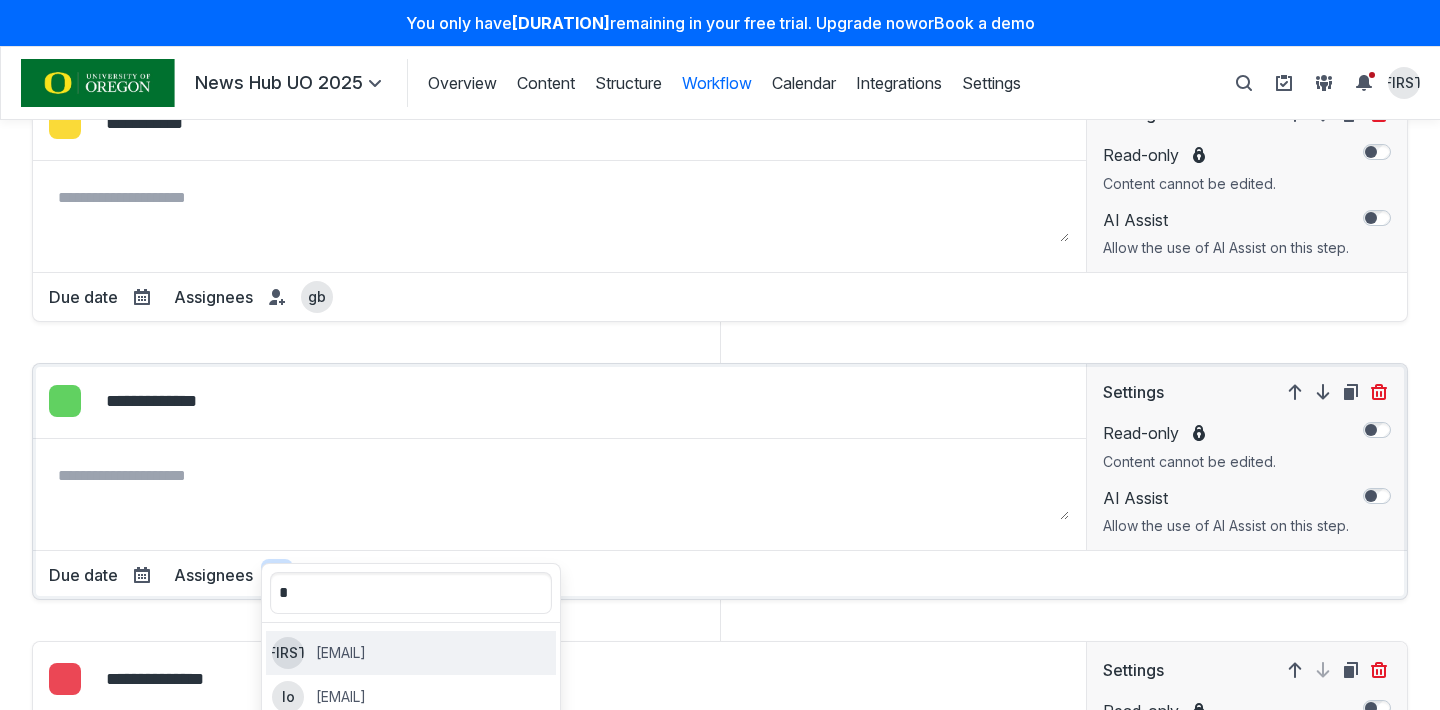 click on "[EMAIL]" at bounding box center (341, 653) 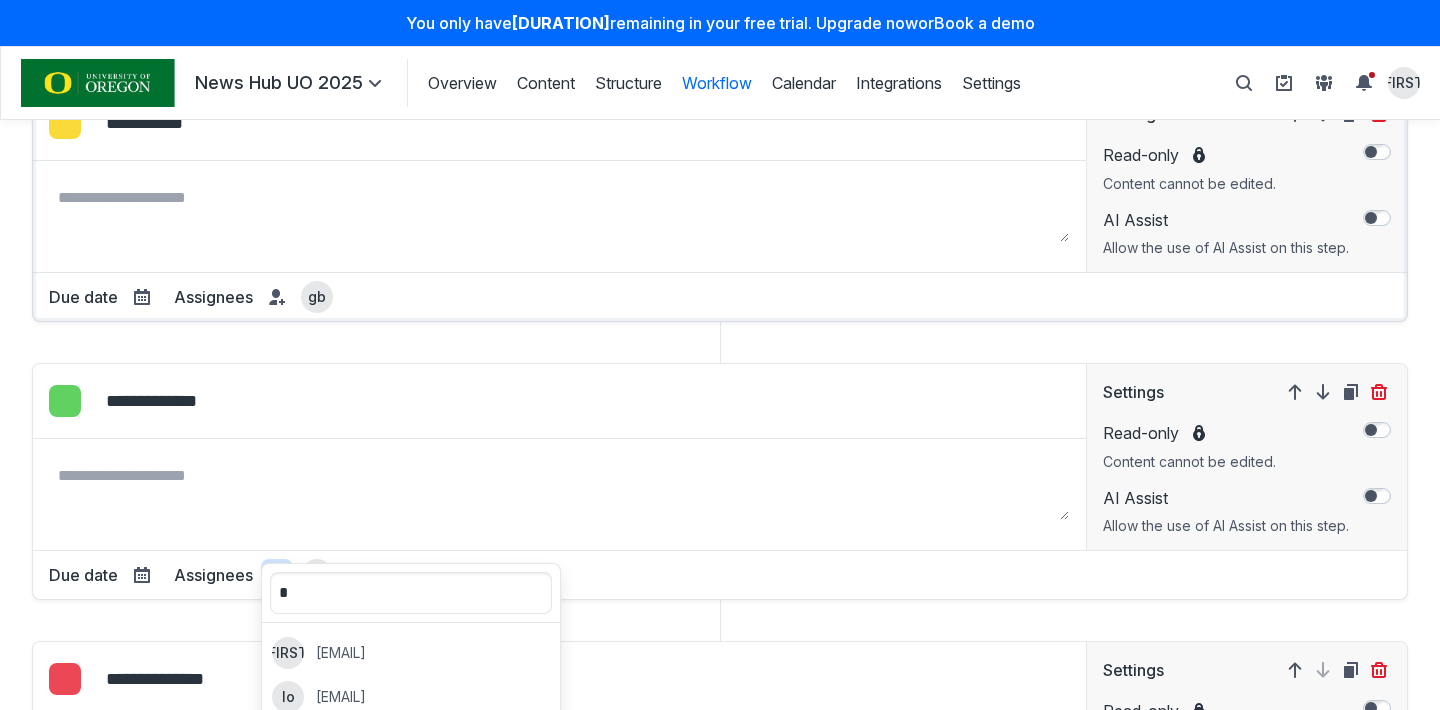 scroll, scrollTop: 1317, scrollLeft: 0, axis: vertical 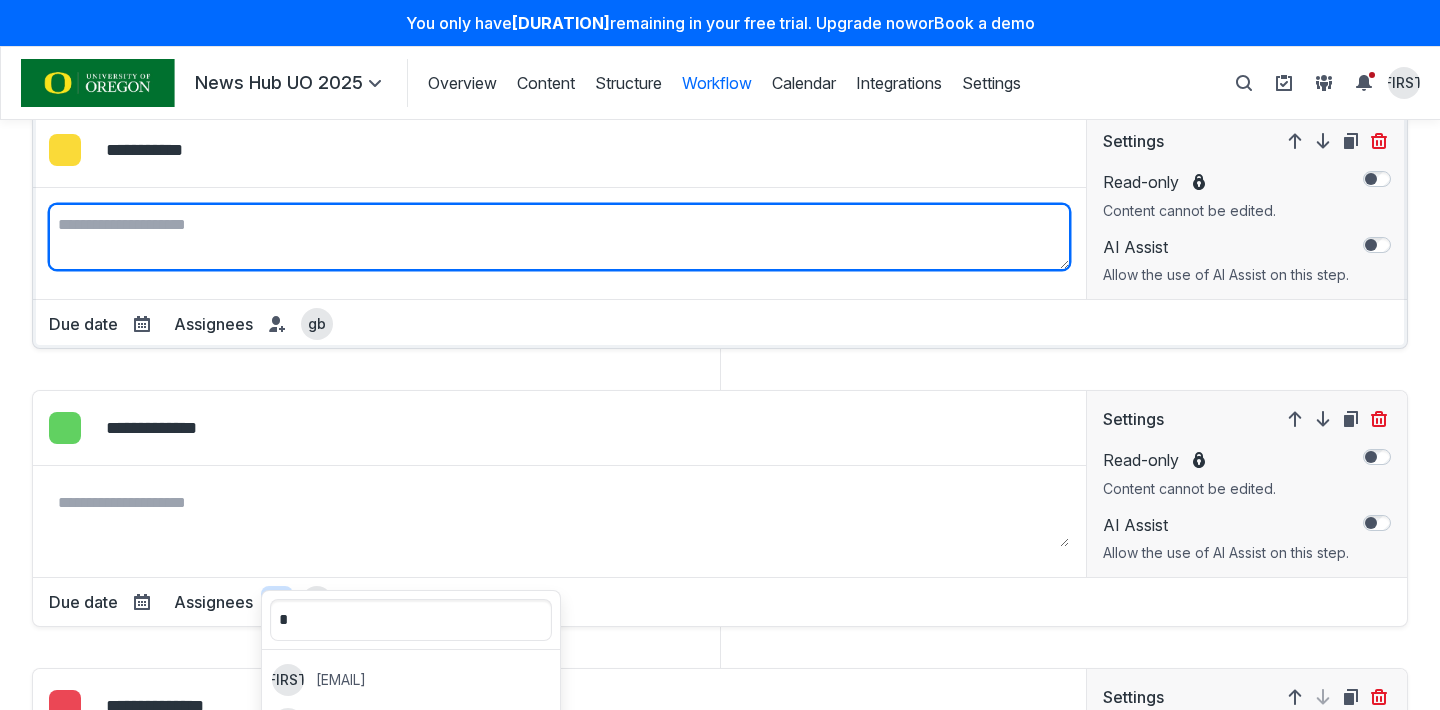 click on "Workflow step description" at bounding box center [559, 237] 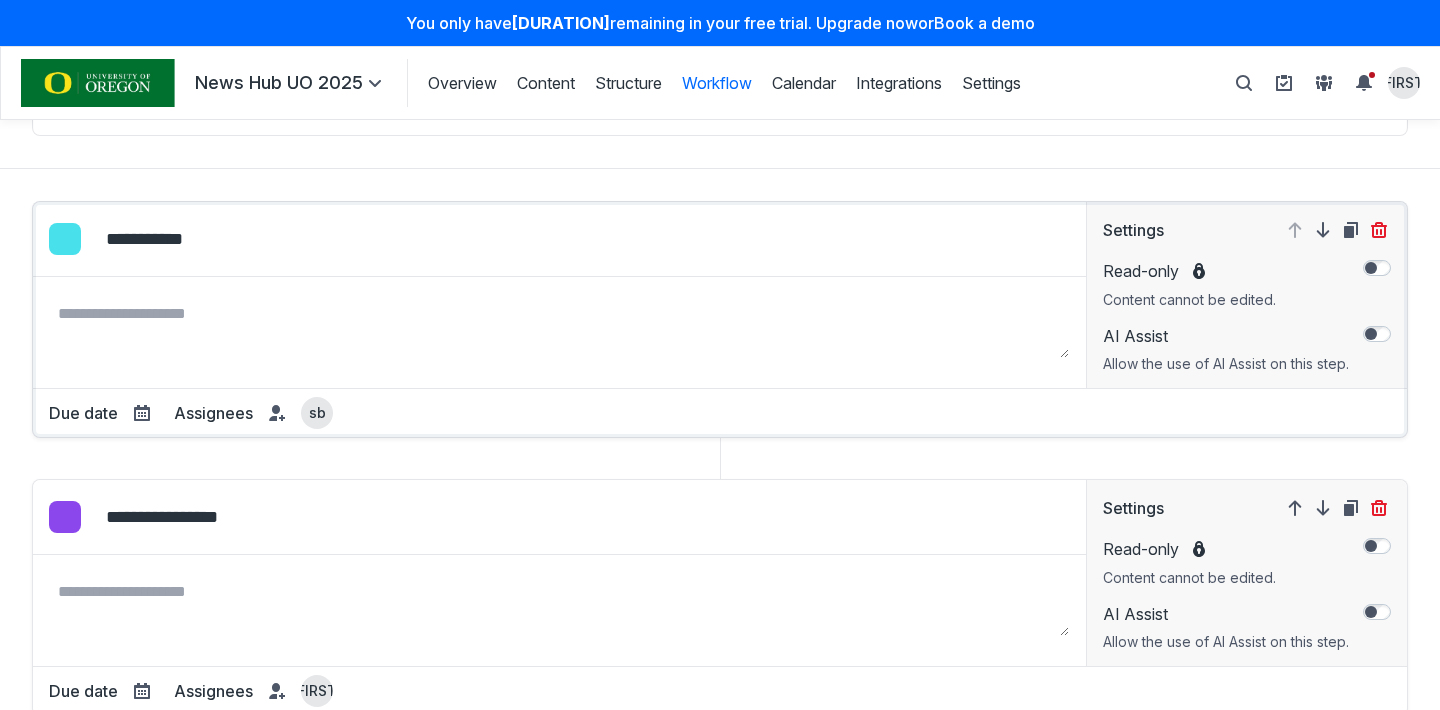 scroll, scrollTop: 0, scrollLeft: 0, axis: both 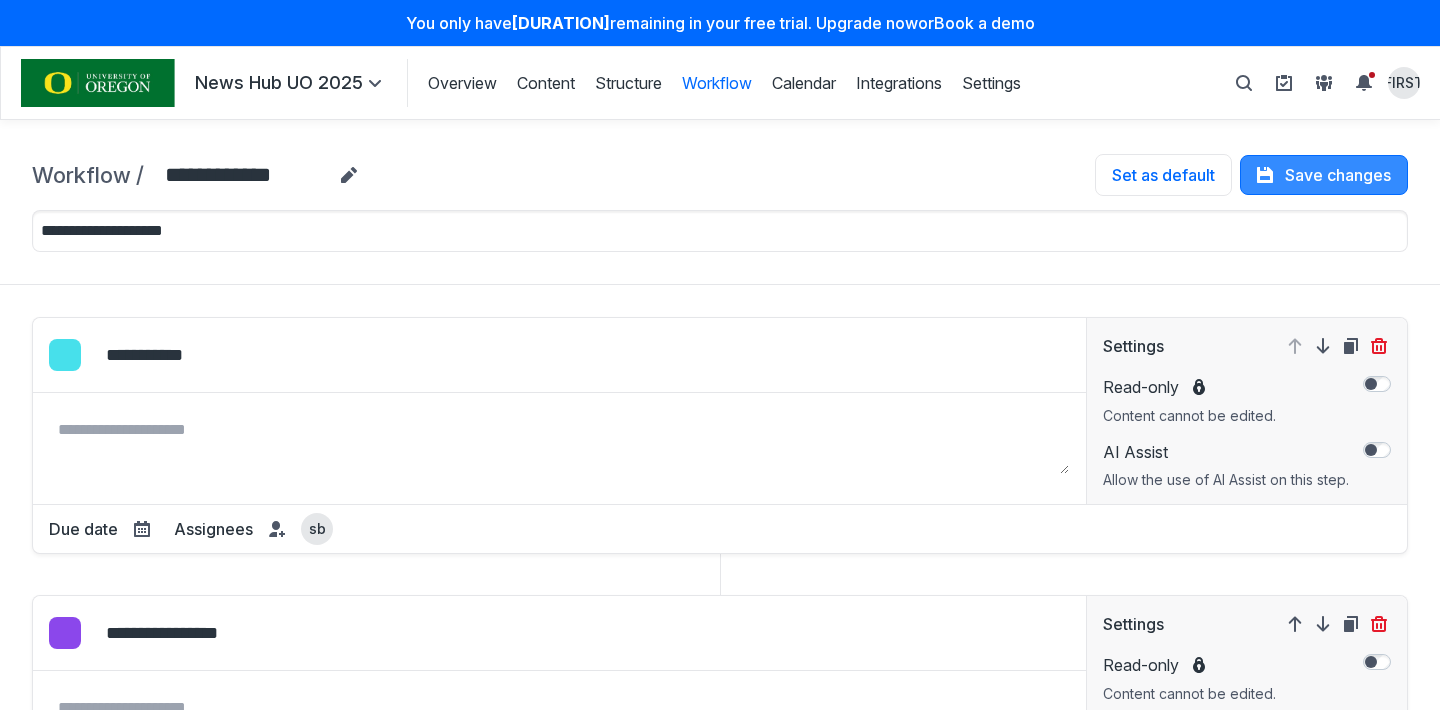 click on "Save changes" at bounding box center (1324, 175) 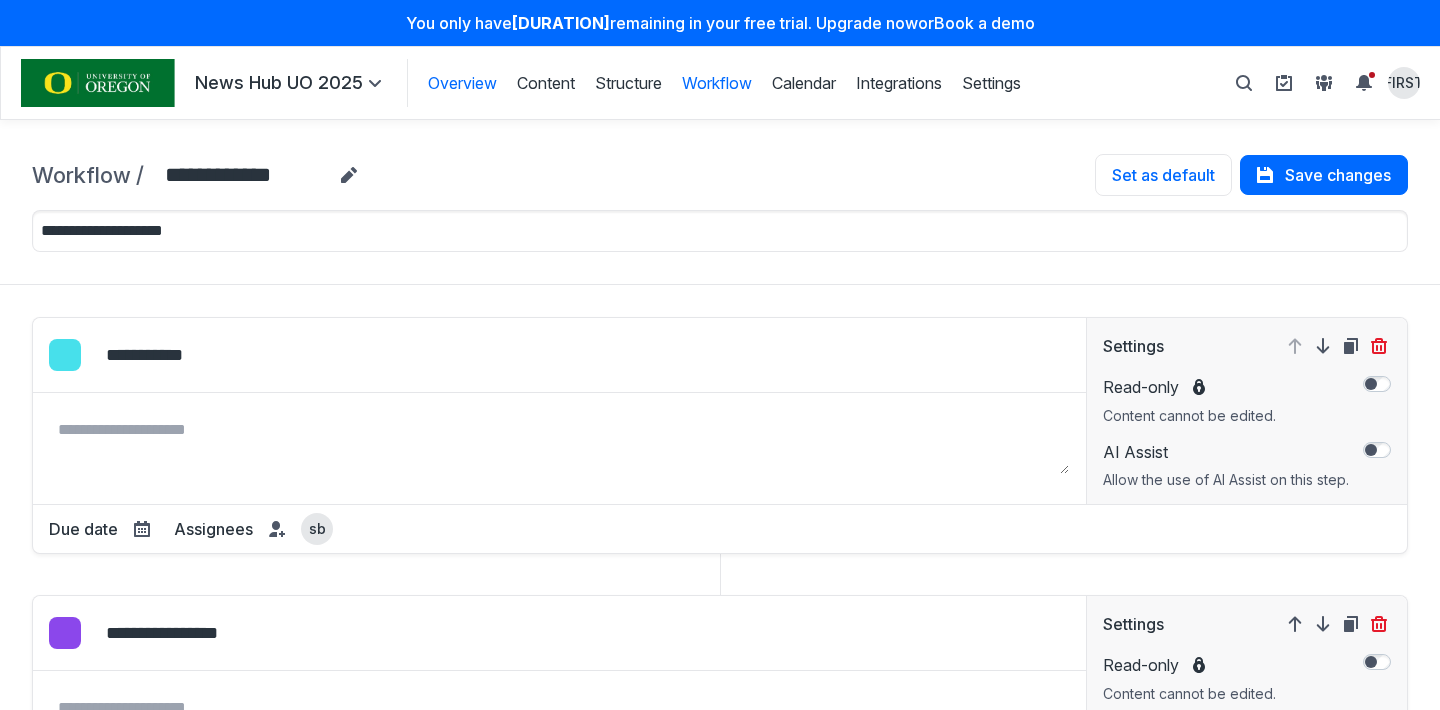 click on "Overview" at bounding box center [462, 83] 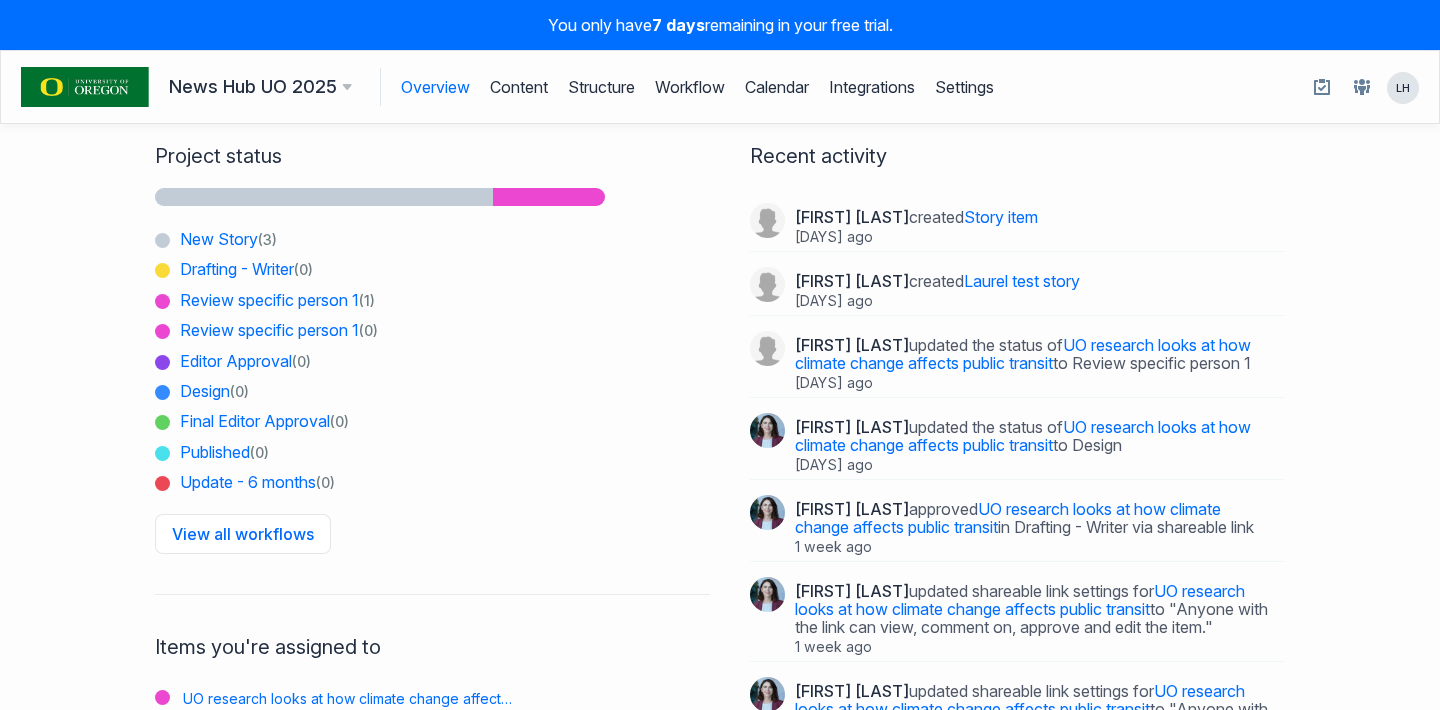 scroll, scrollTop: 0, scrollLeft: 0, axis: both 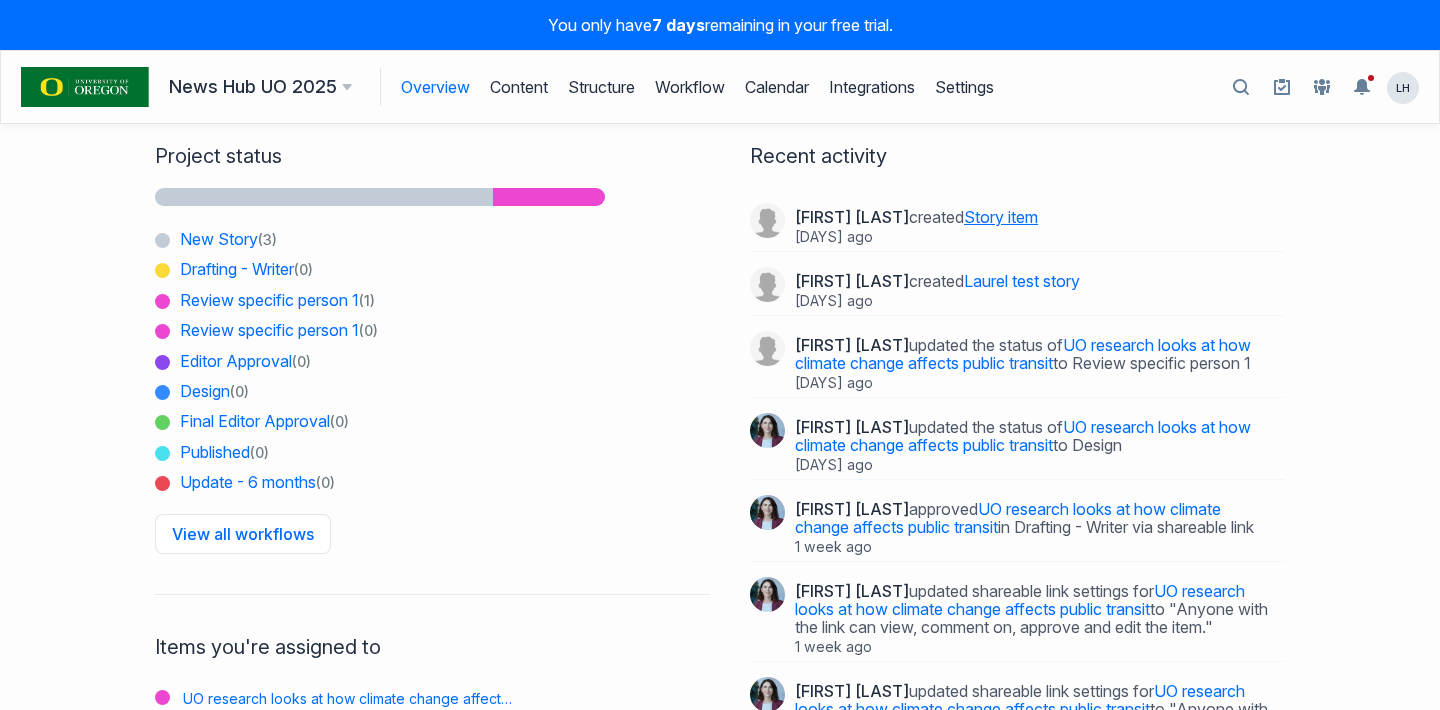 click on "Story item" at bounding box center (1001, 217) 